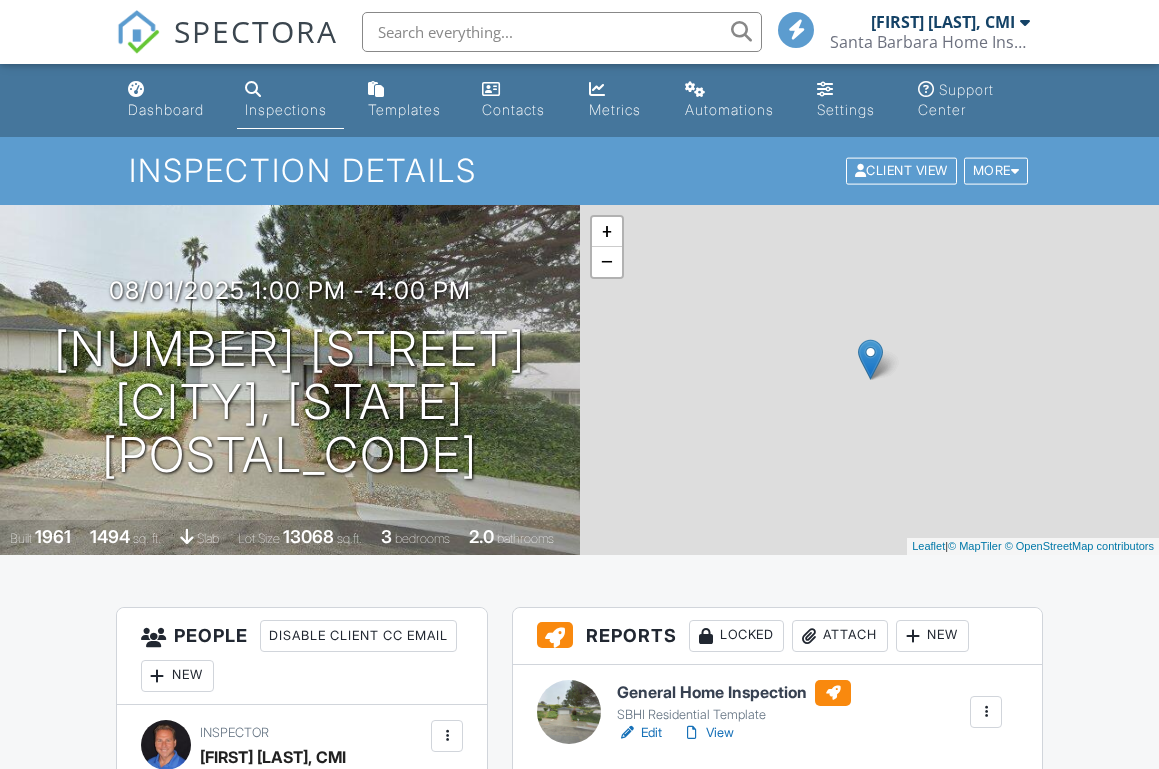 scroll, scrollTop: 0, scrollLeft: 0, axis: both 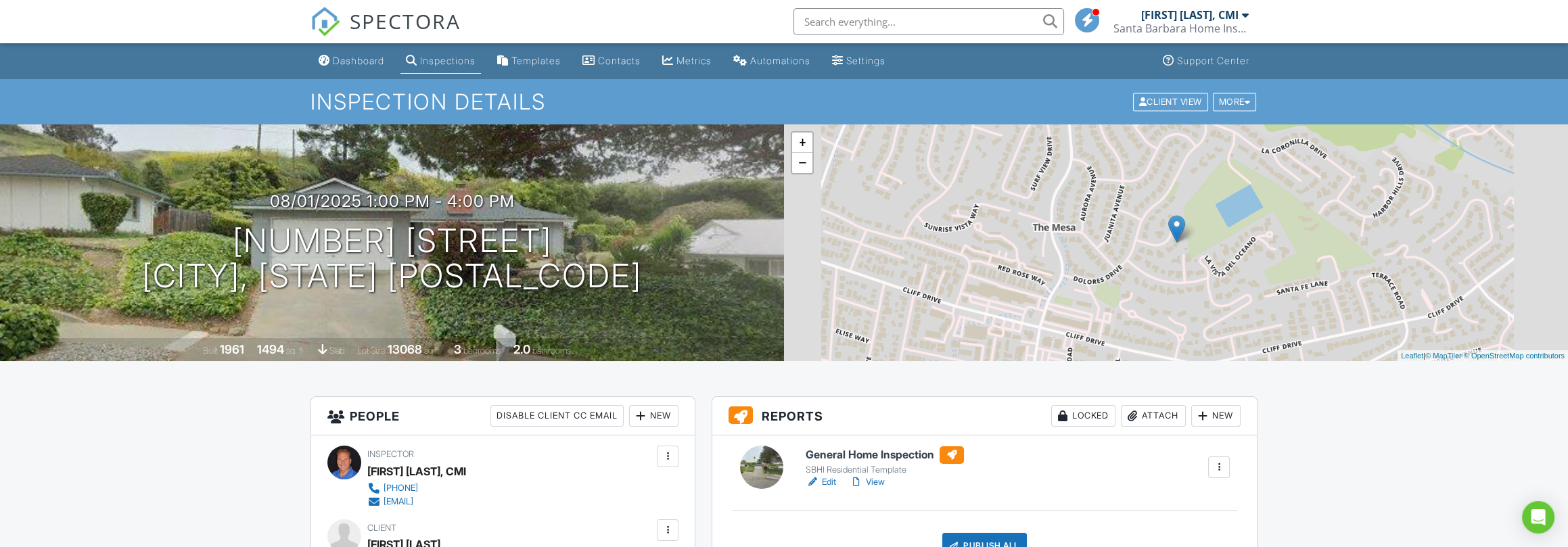 click on "08/01/2025  1:00 pm
- 4:00 pm
628 Calle Del Oro
Santa Barbara, CA 93109" at bounding box center [392, 243] 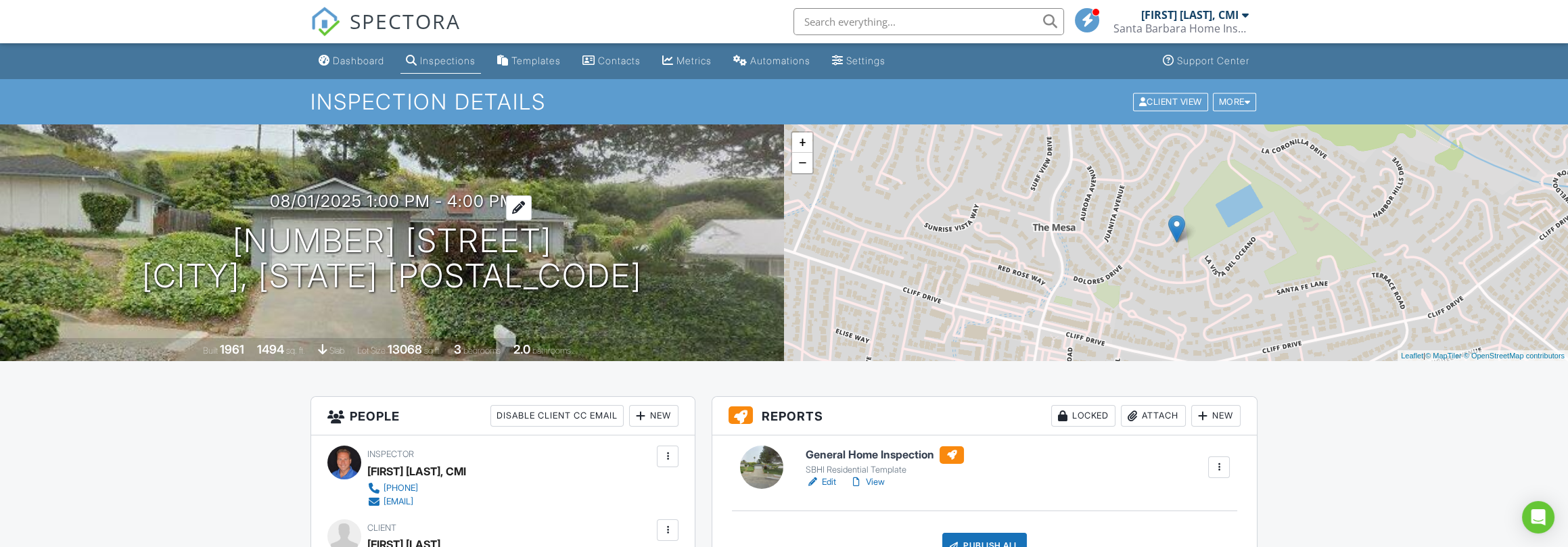 click at bounding box center [519, 208] 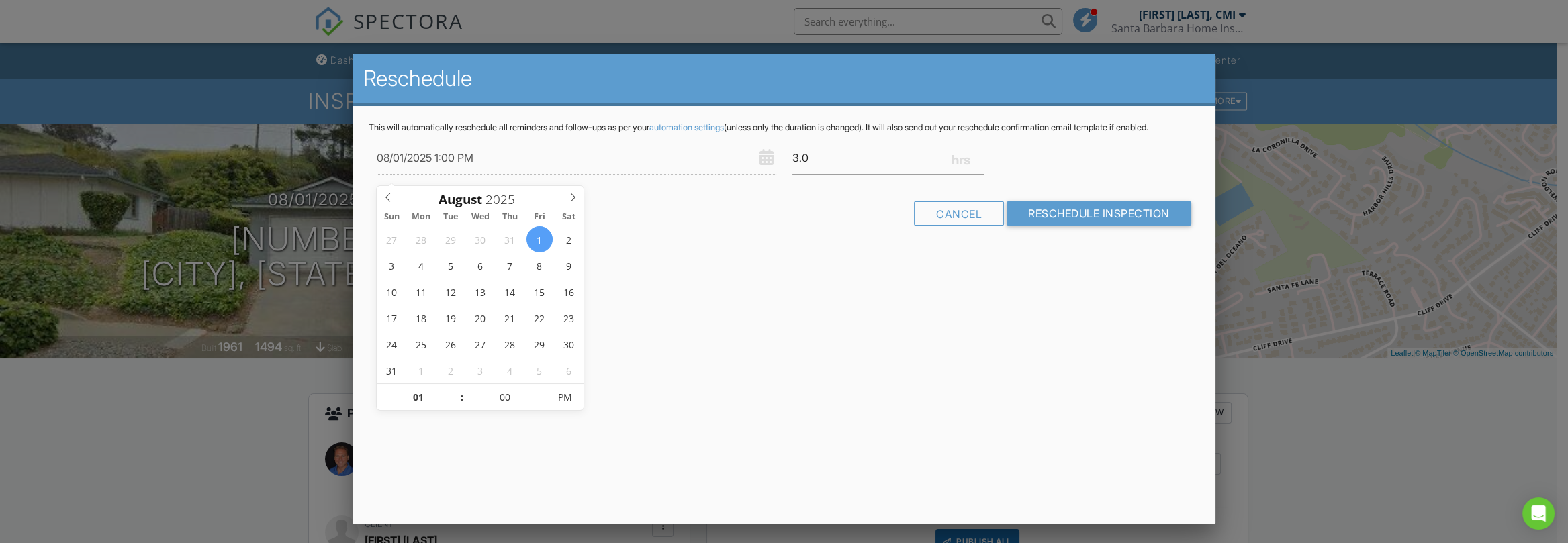 click on "Cancel
Reschedule Inspection" at bounding box center [784, 218] 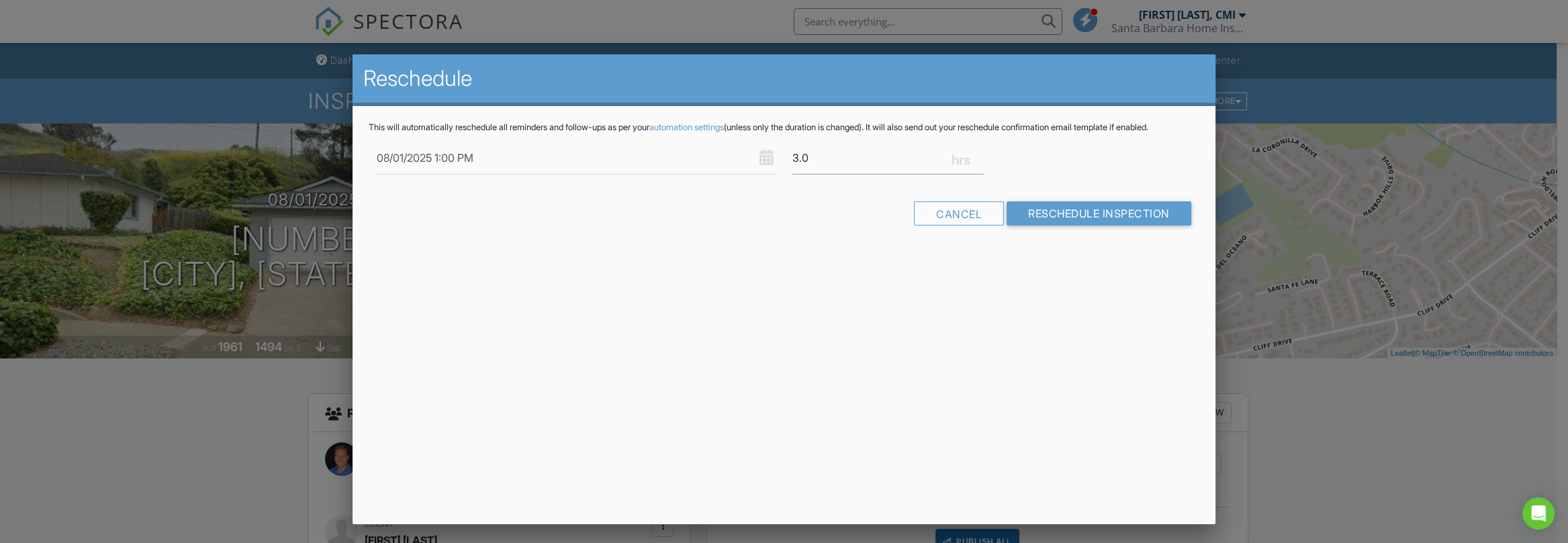 click at bounding box center [784, 272] 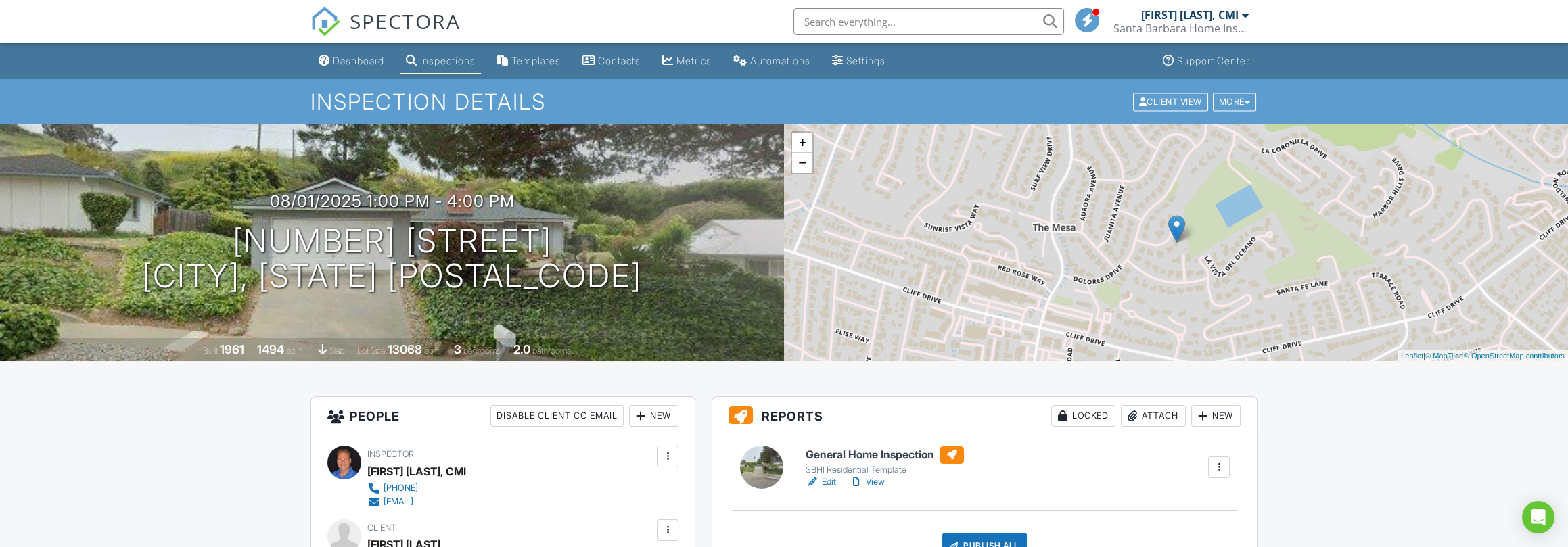 scroll, scrollTop: 0, scrollLeft: 0, axis: both 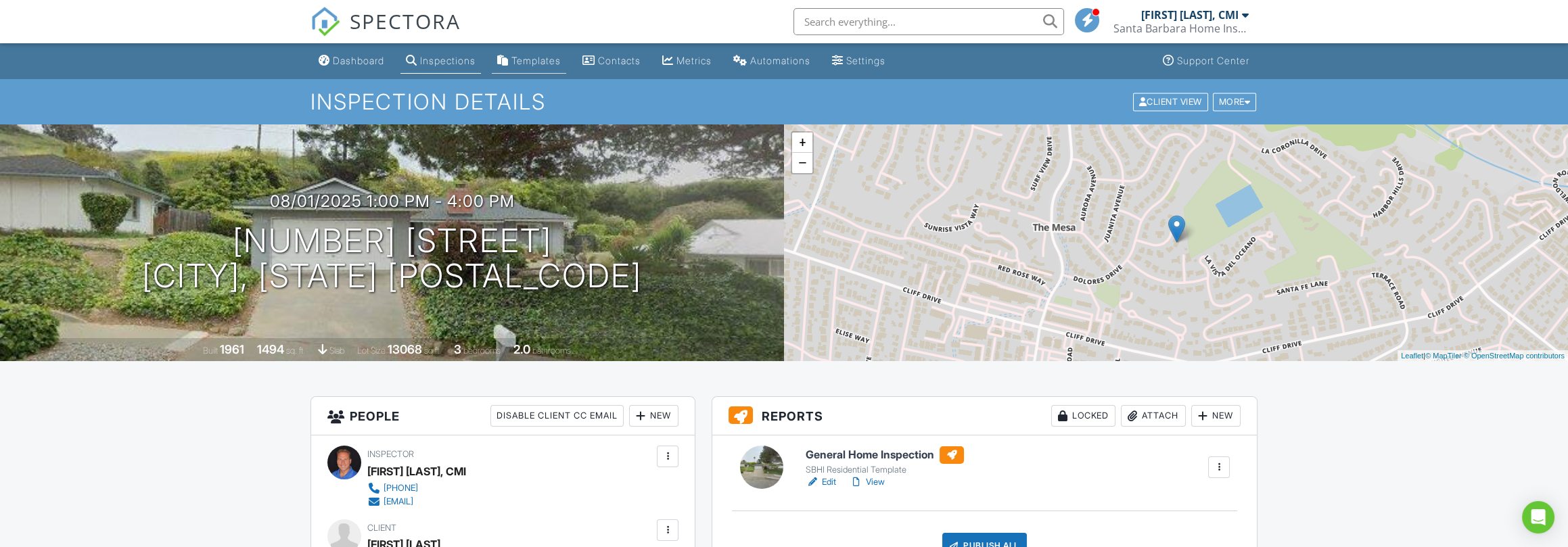 click on "Templates" at bounding box center (536, 60) 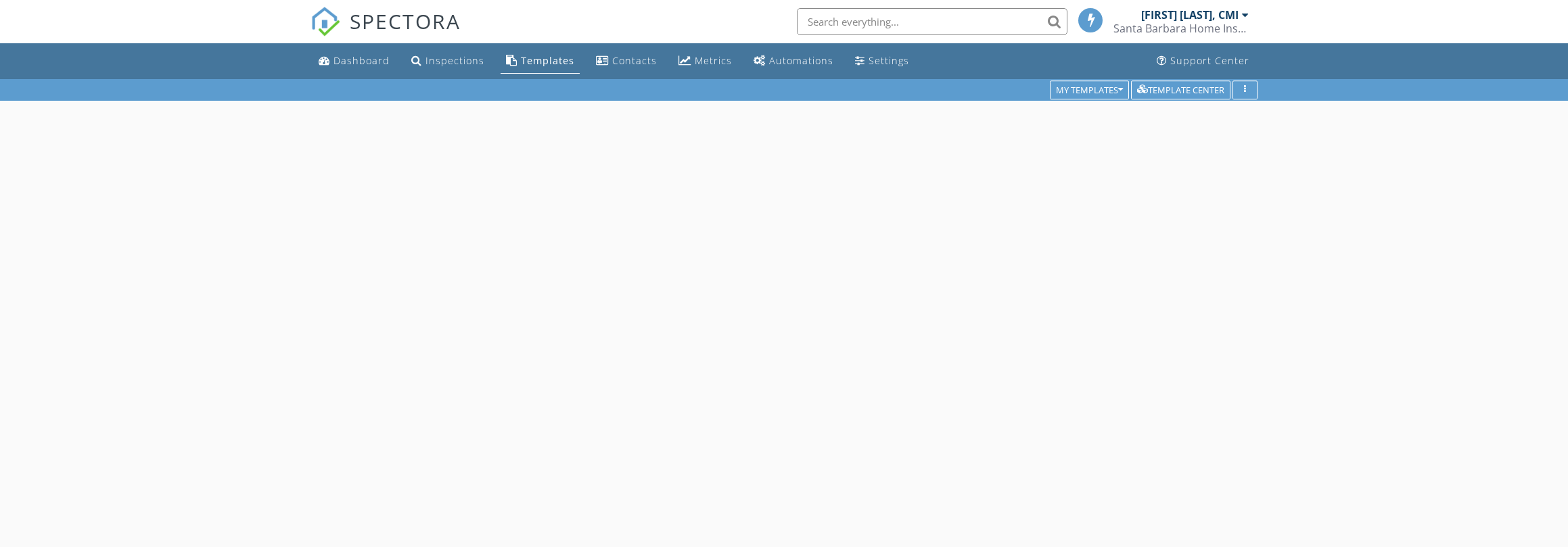 scroll, scrollTop: 0, scrollLeft: 0, axis: both 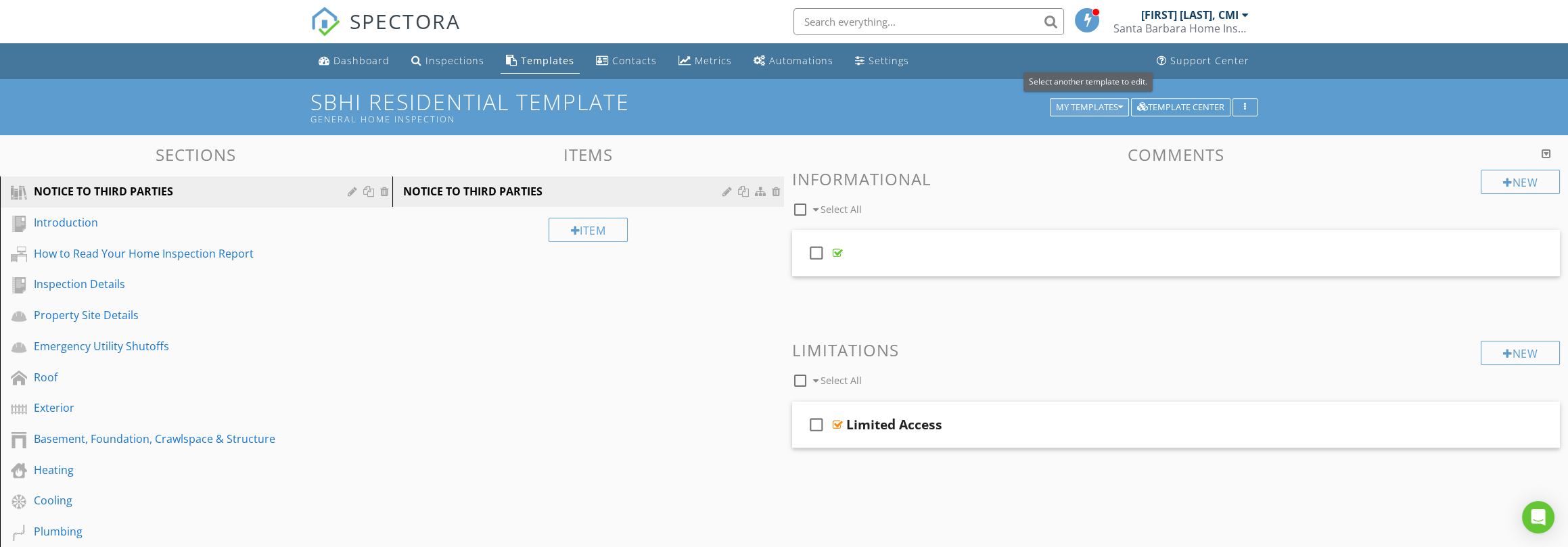 click on "My Templates" at bounding box center (1089, 108) 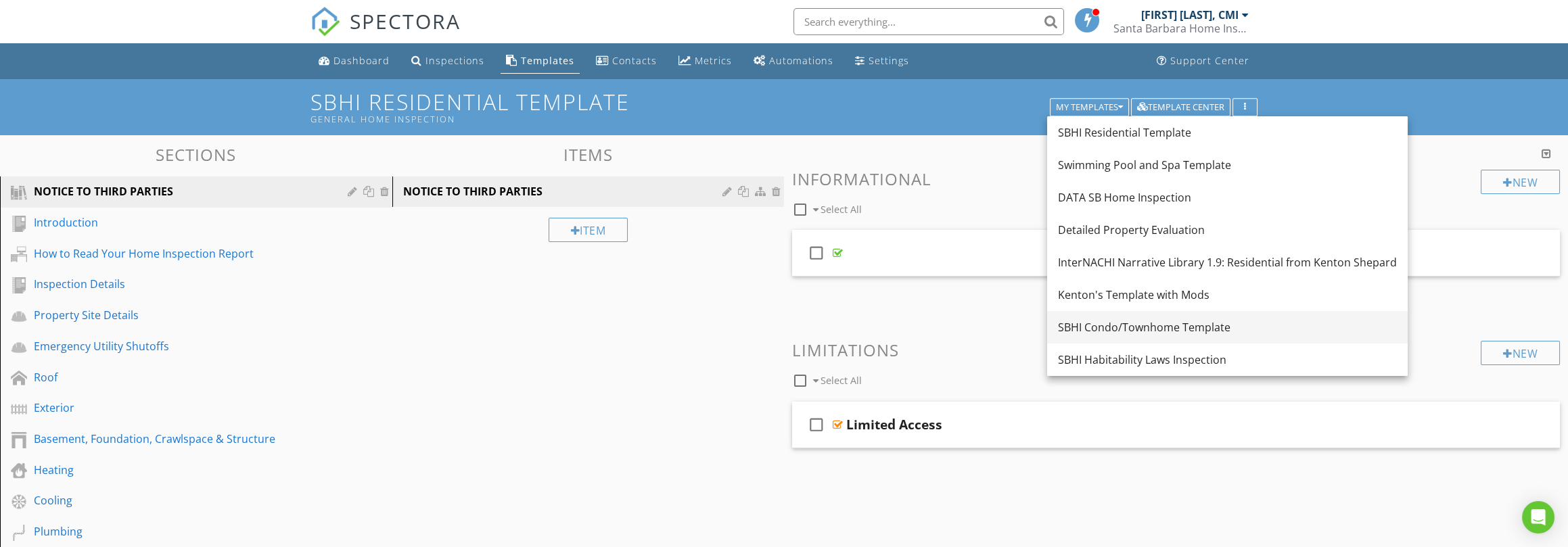 click on "SBHI Condo/Townhome Template" at bounding box center [1227, 327] 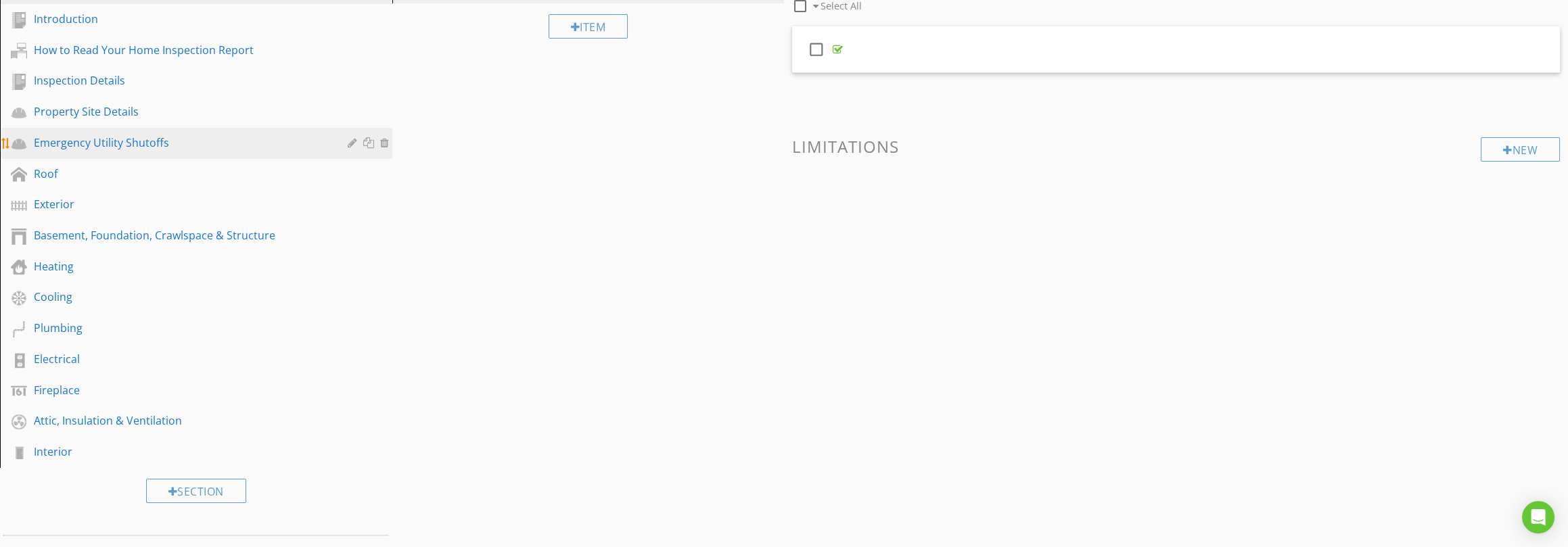 scroll, scrollTop: 225, scrollLeft: 0, axis: vertical 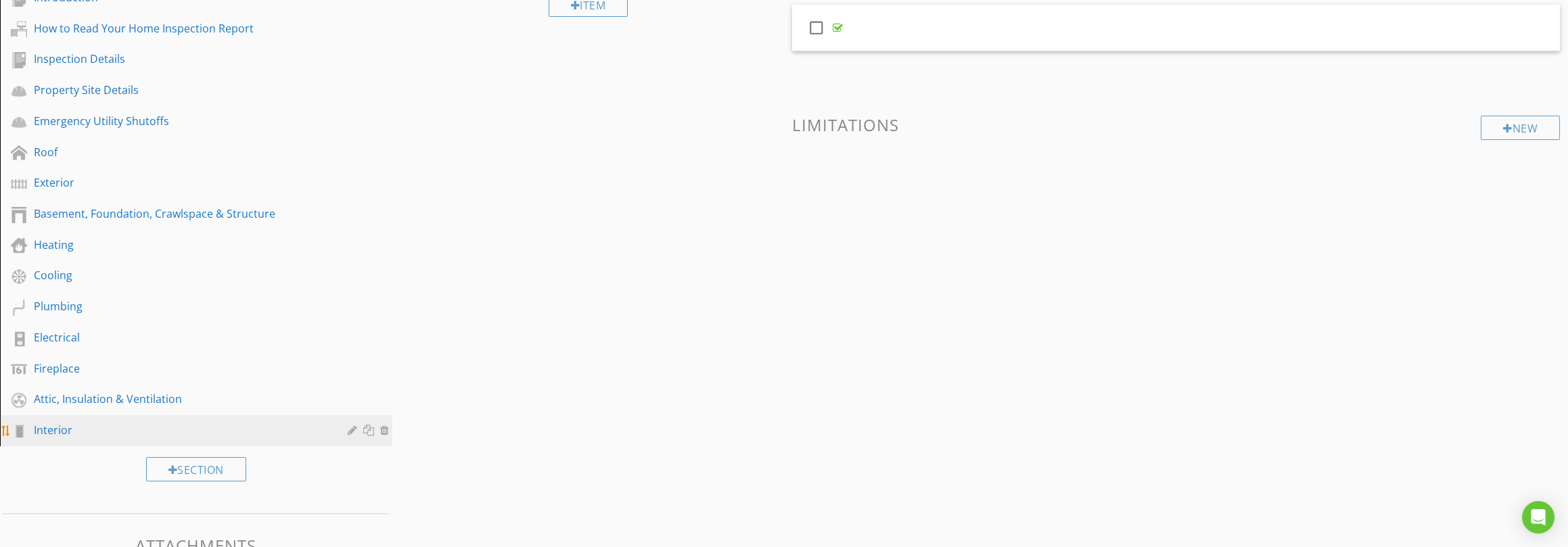 click on "Interior" at bounding box center [181, 430] 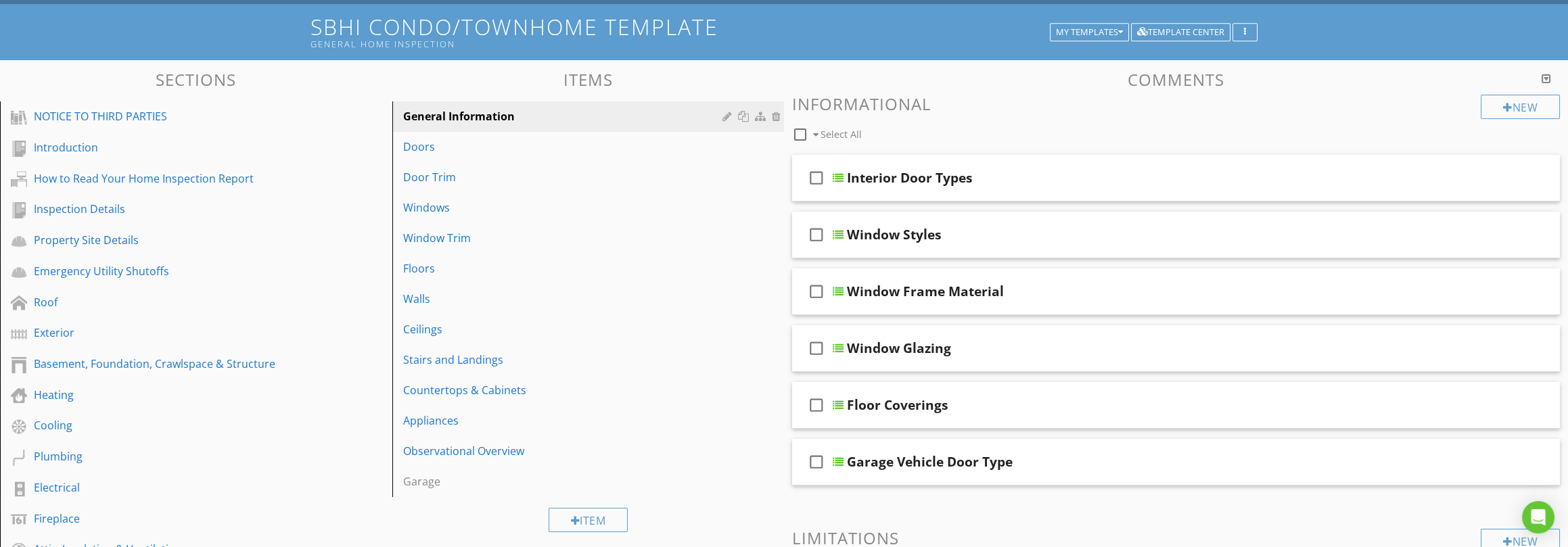 scroll, scrollTop: 75, scrollLeft: 0, axis: vertical 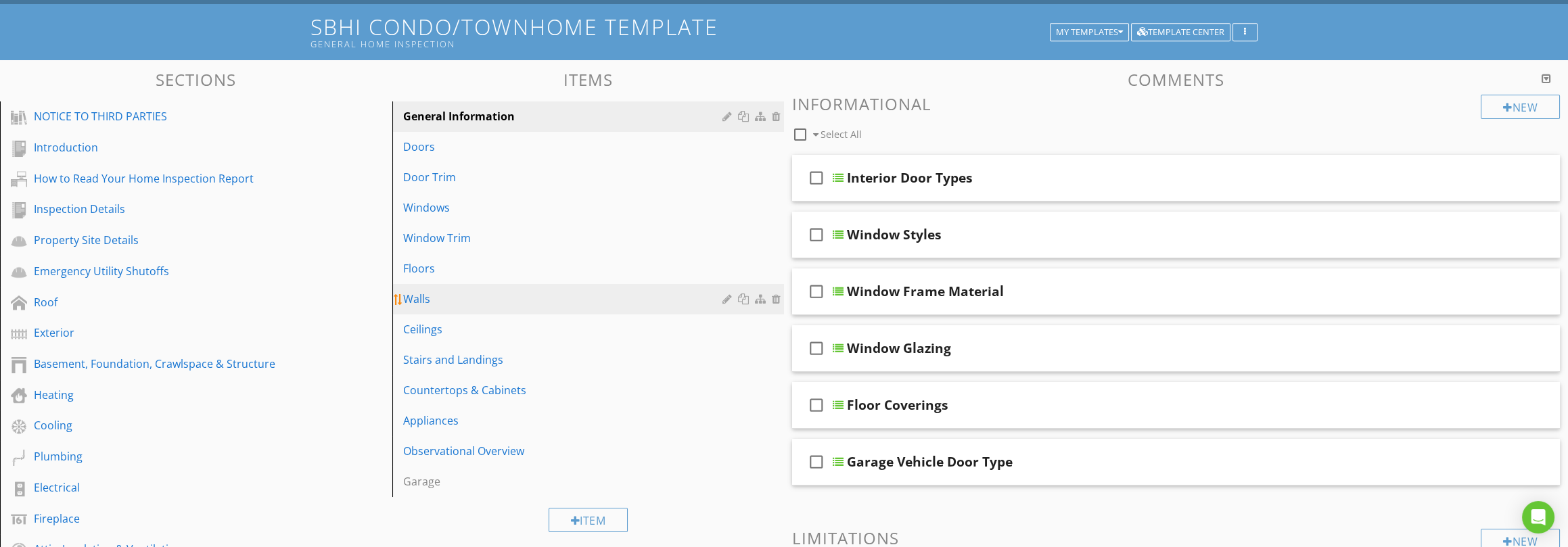 click on "Walls" at bounding box center [565, 299] 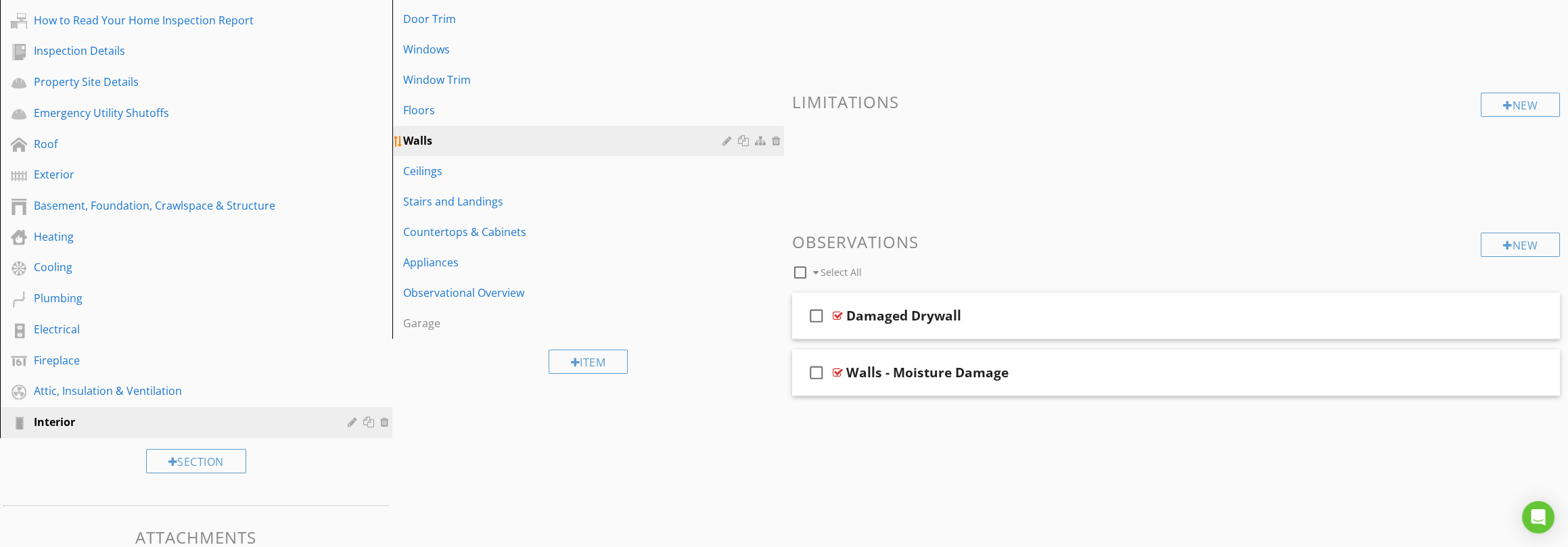scroll, scrollTop: 299, scrollLeft: 0, axis: vertical 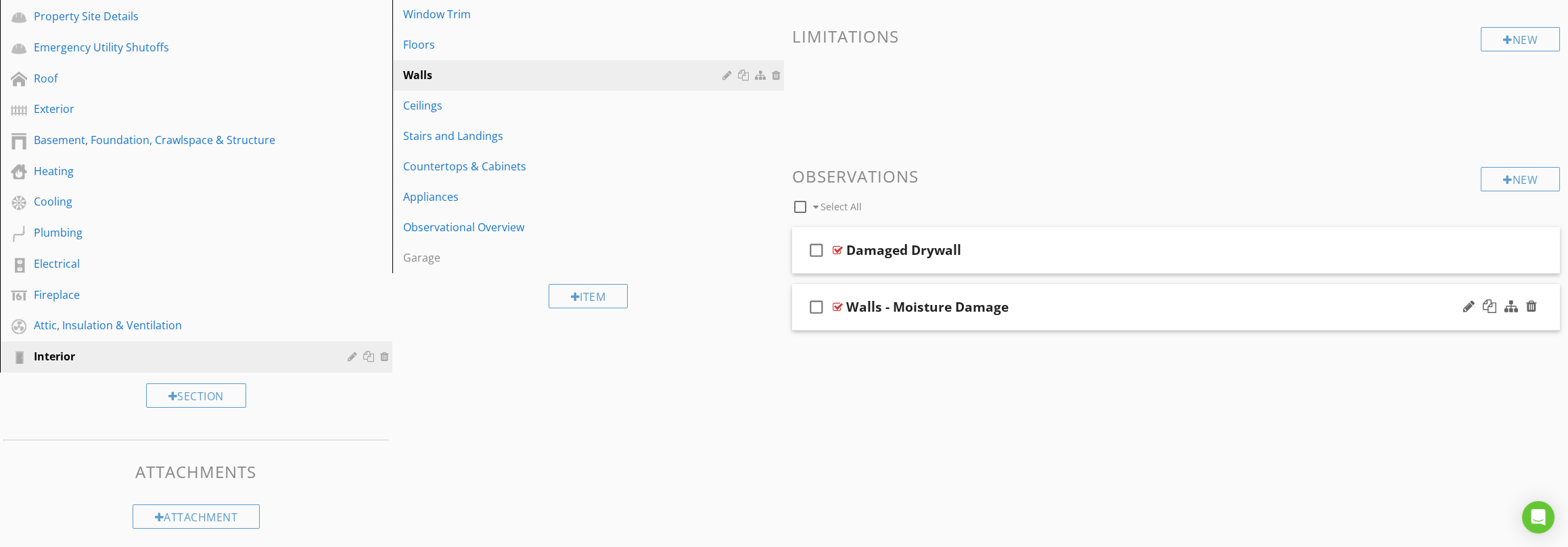 click on "Walls - Moisture Damage" at bounding box center [1124, 307] 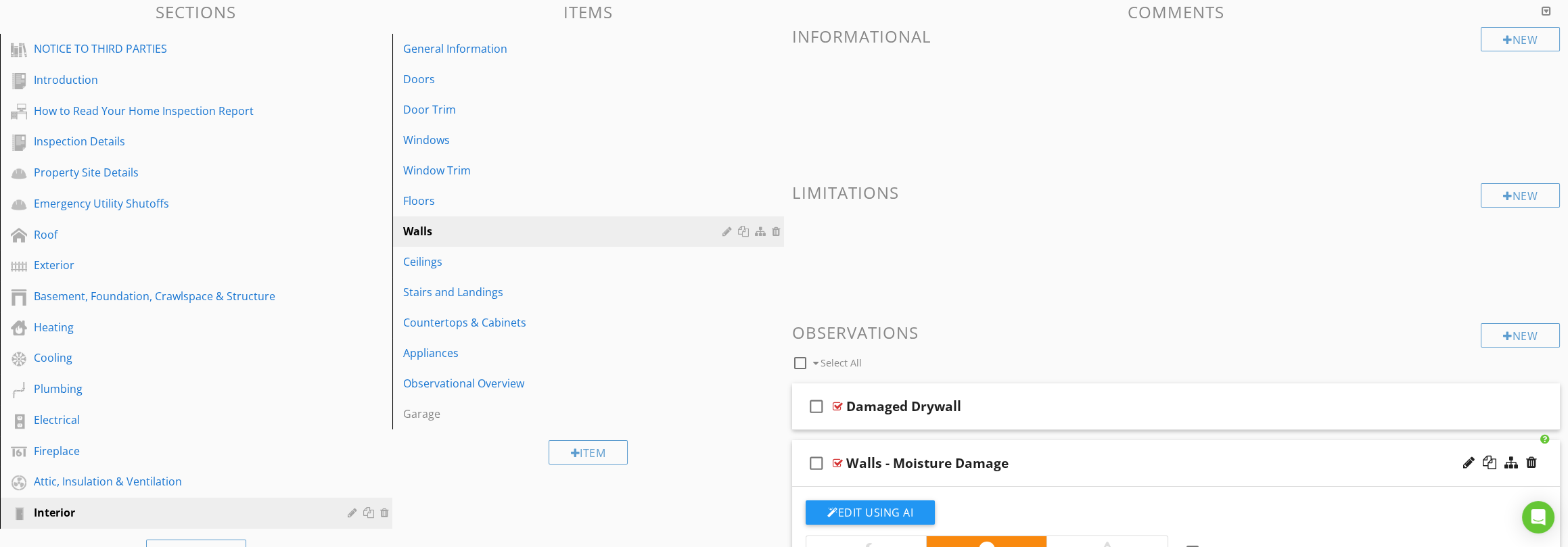 scroll, scrollTop: 141, scrollLeft: 0, axis: vertical 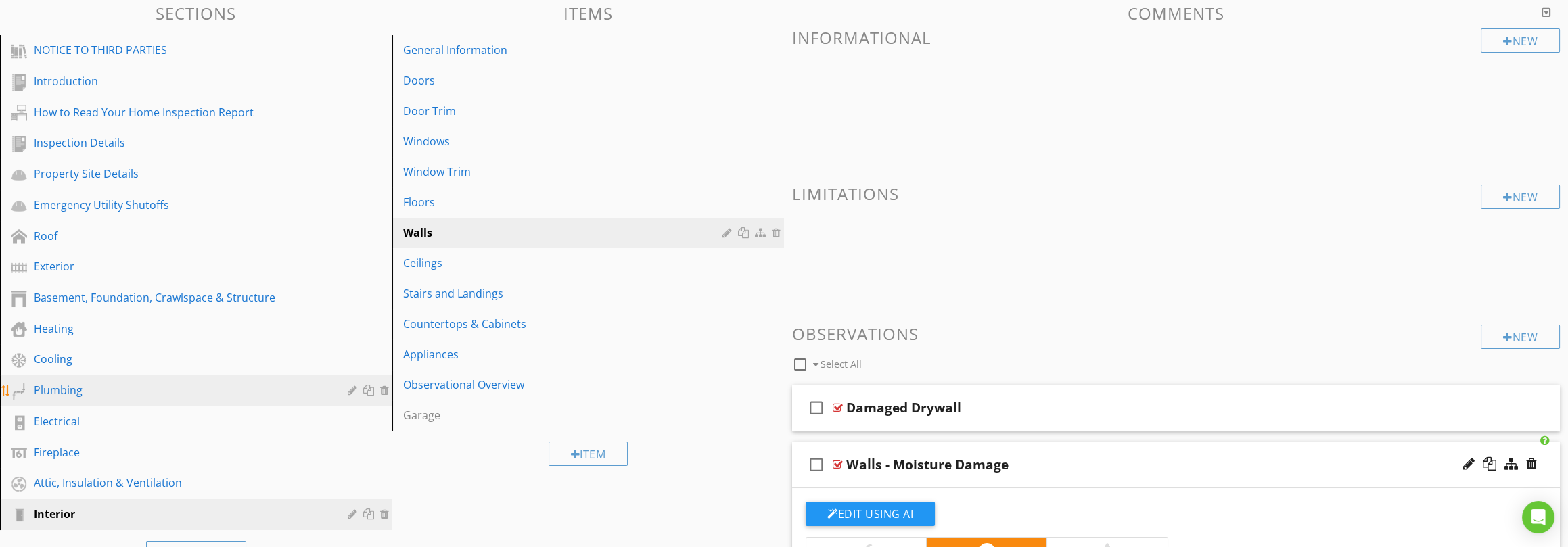 click on "Plumbing" at bounding box center [181, 390] 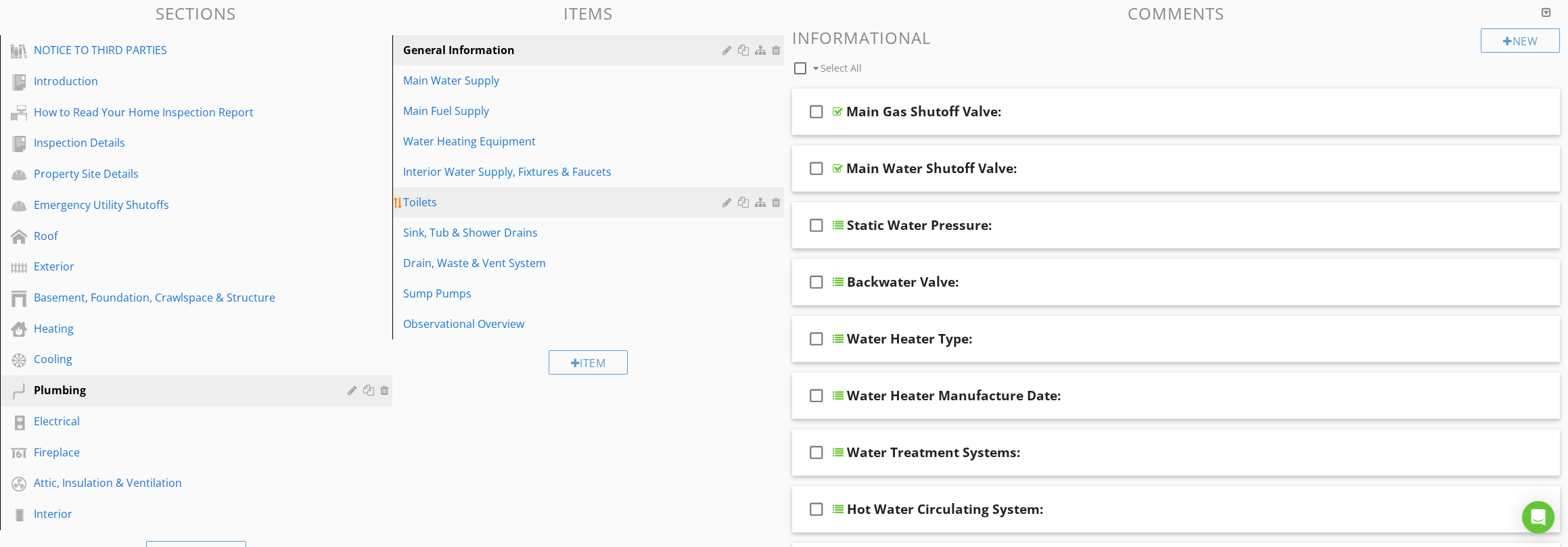 click on "Toilets" at bounding box center [565, 202] 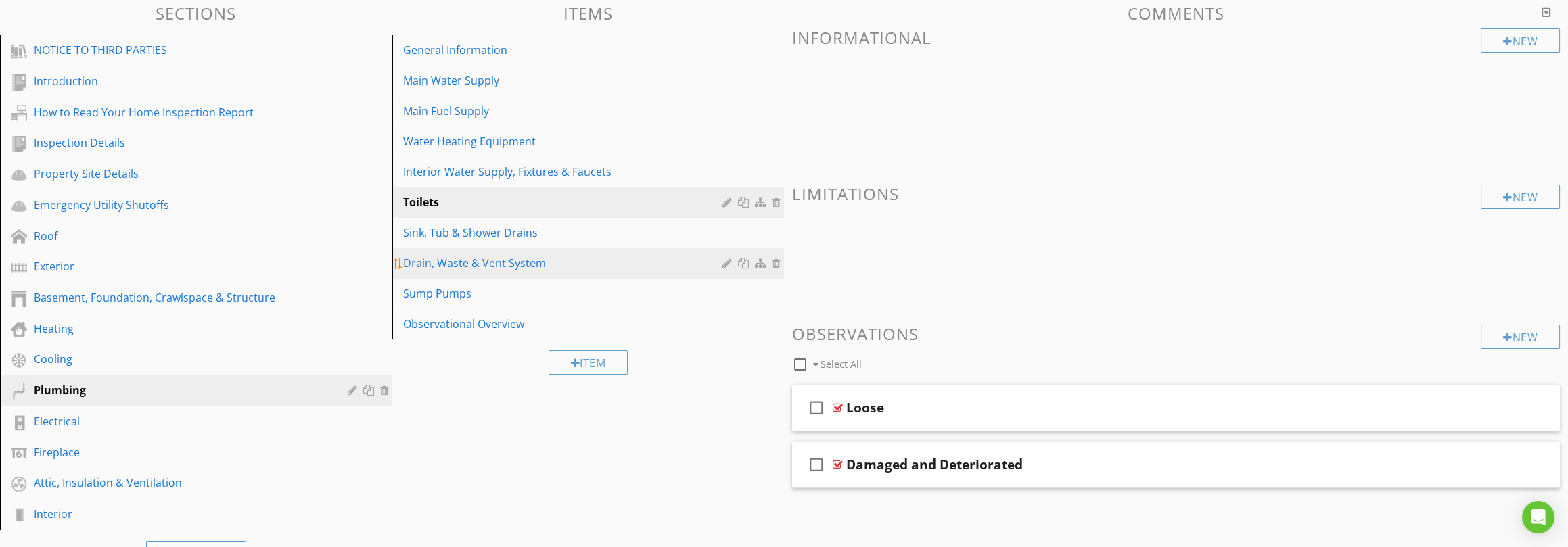 click on "Drain, Waste & Vent System" at bounding box center [565, 263] 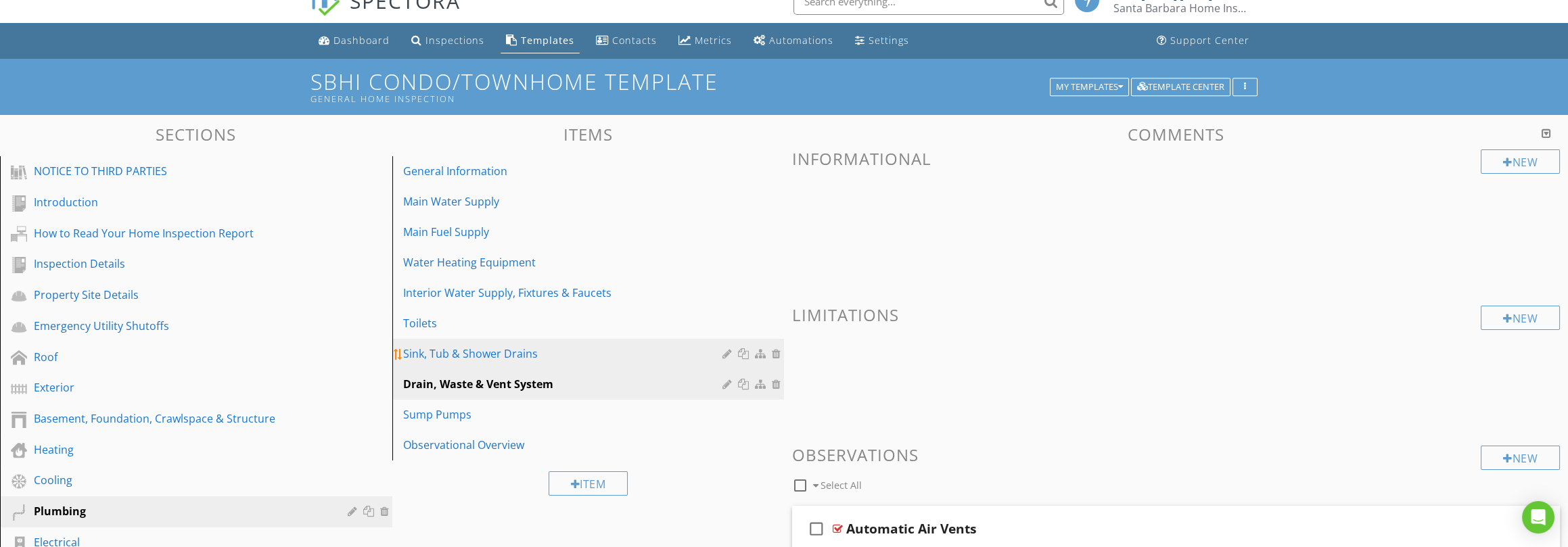 scroll, scrollTop: 0, scrollLeft: 0, axis: both 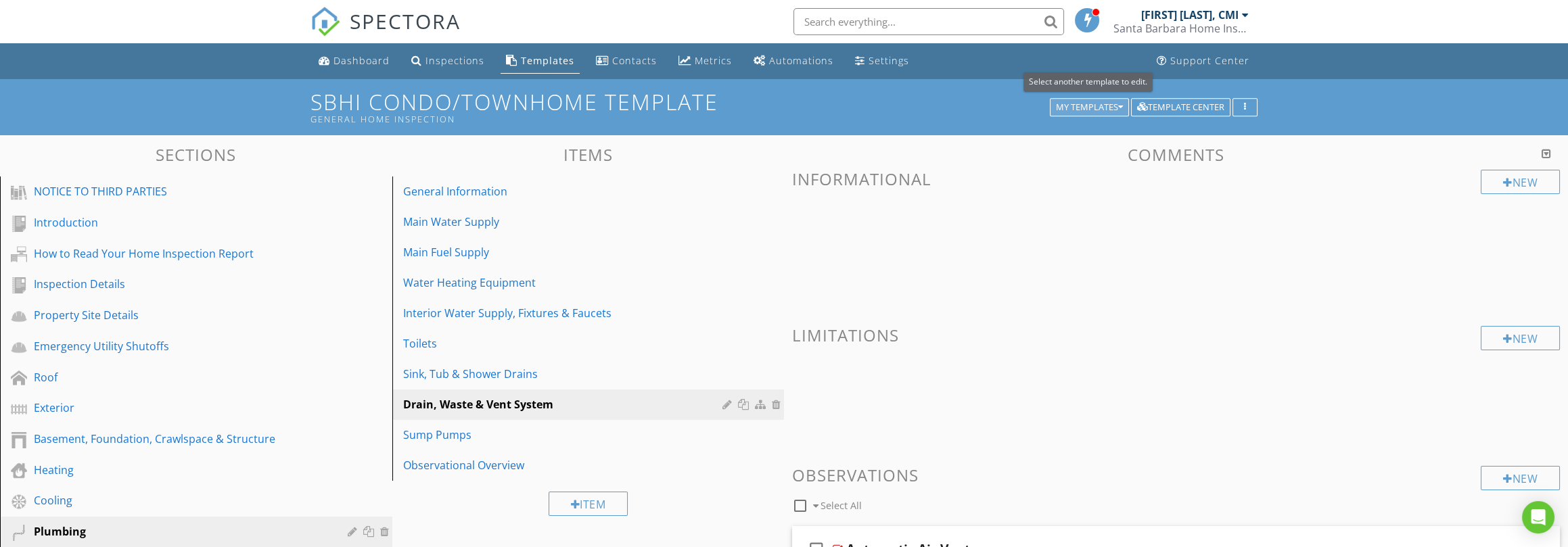 click on "My Templates" at bounding box center [1089, 108] 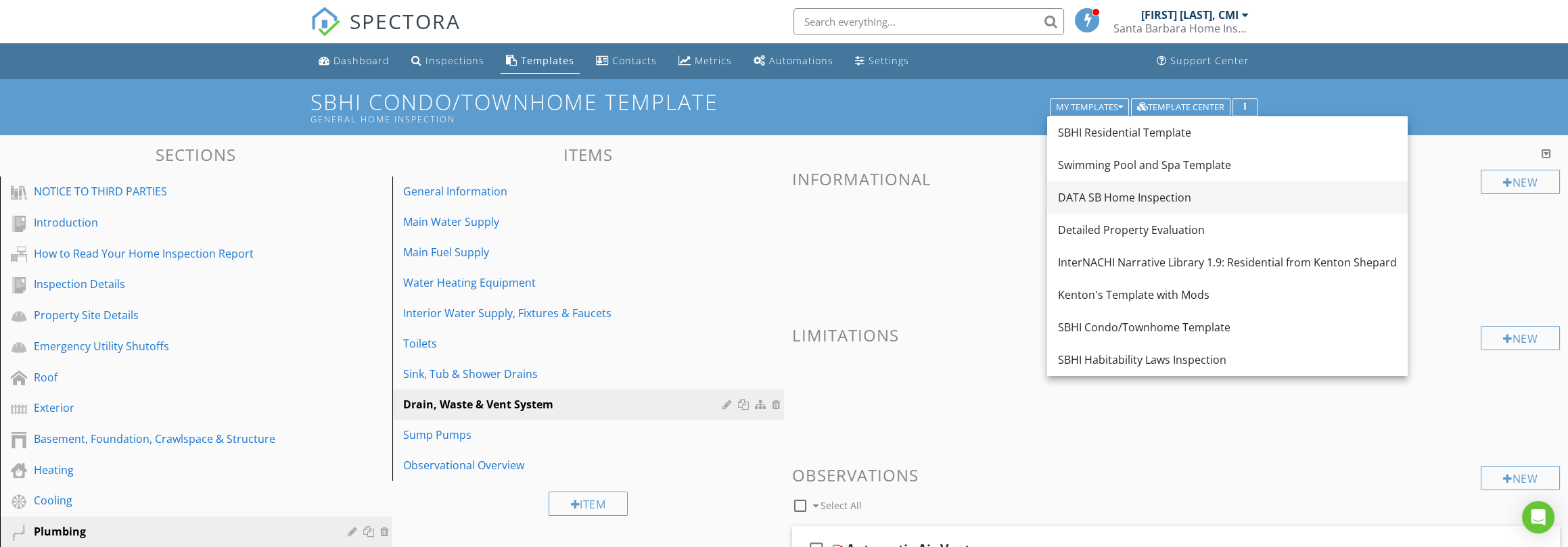 click on "DATA SB Home Inspection" at bounding box center [1227, 197] 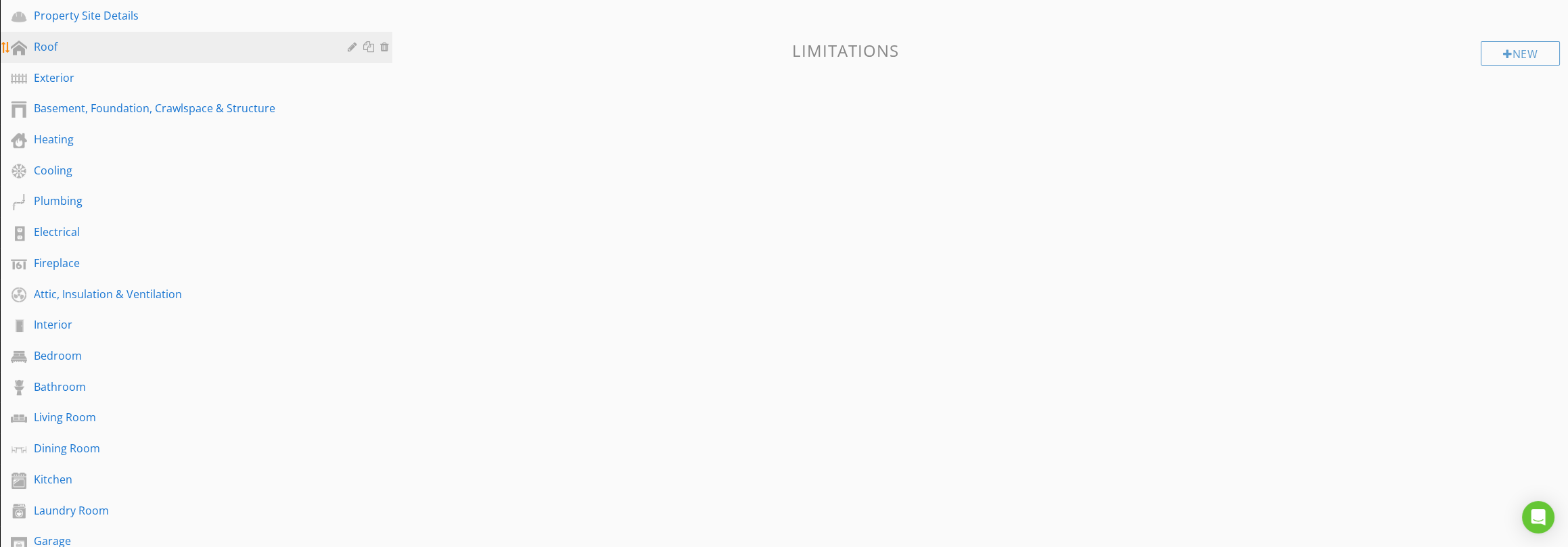 scroll, scrollTop: 300, scrollLeft: 0, axis: vertical 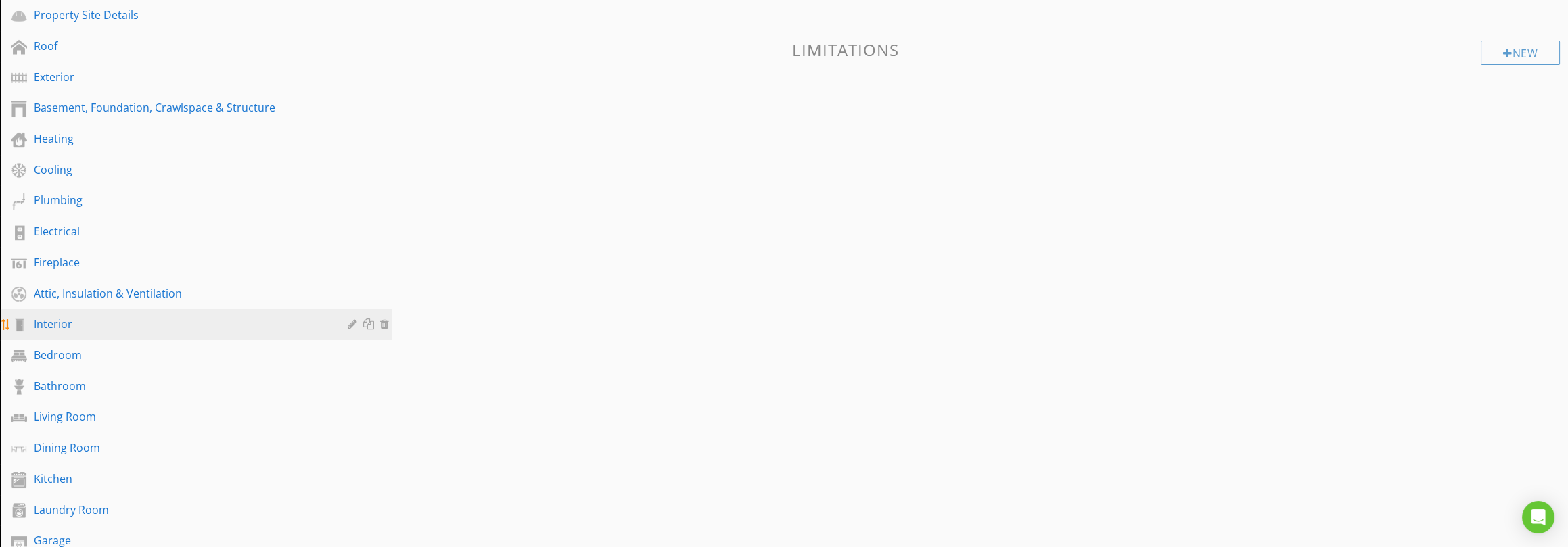 click on "Interior" at bounding box center (181, 324) 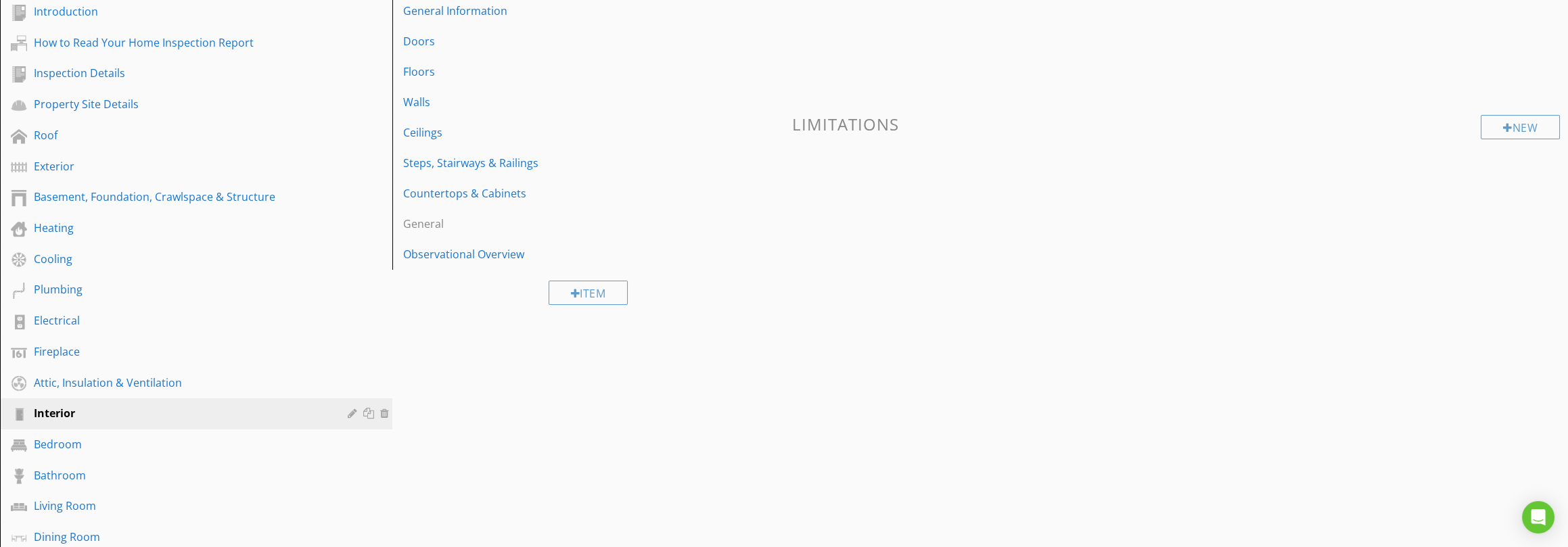 scroll, scrollTop: 75, scrollLeft: 0, axis: vertical 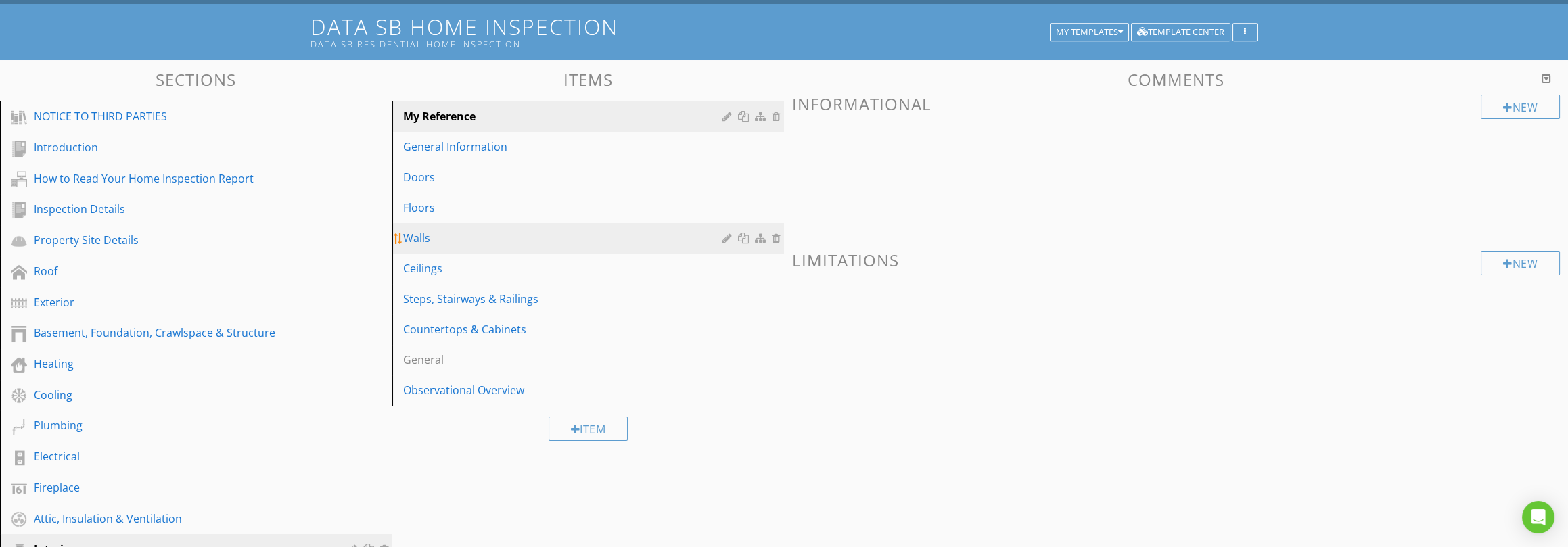 click on "Walls" at bounding box center (591, 238) 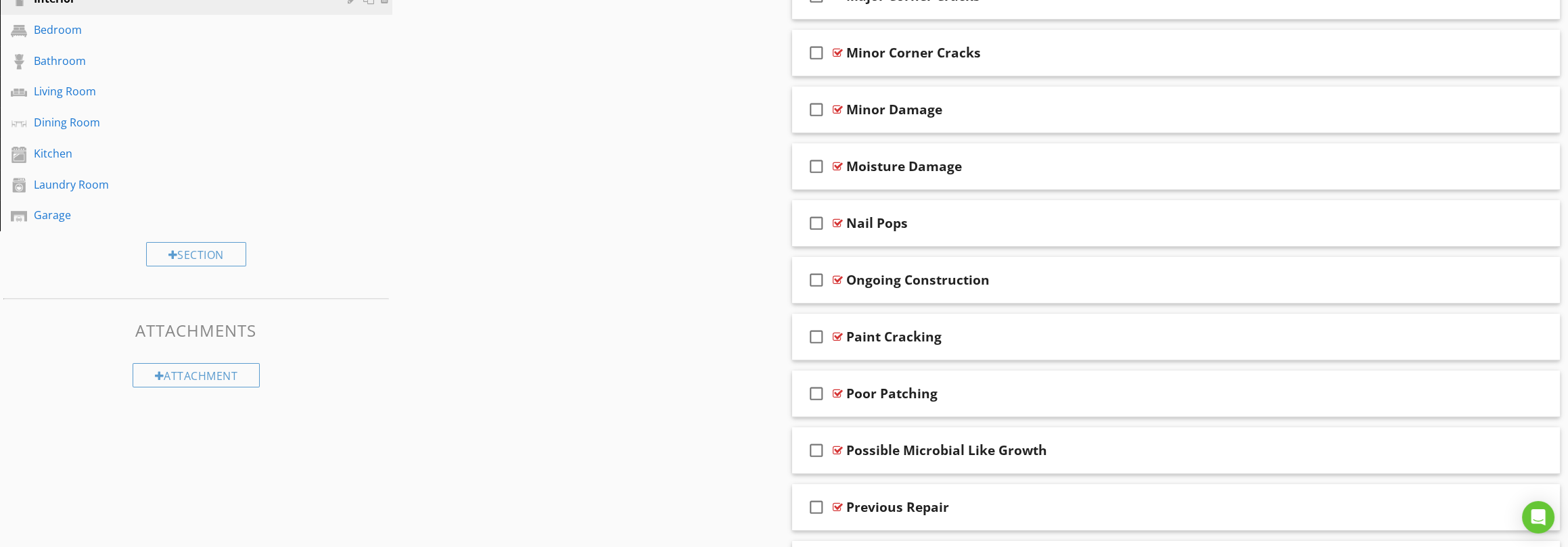 scroll, scrollTop: 751, scrollLeft: 0, axis: vertical 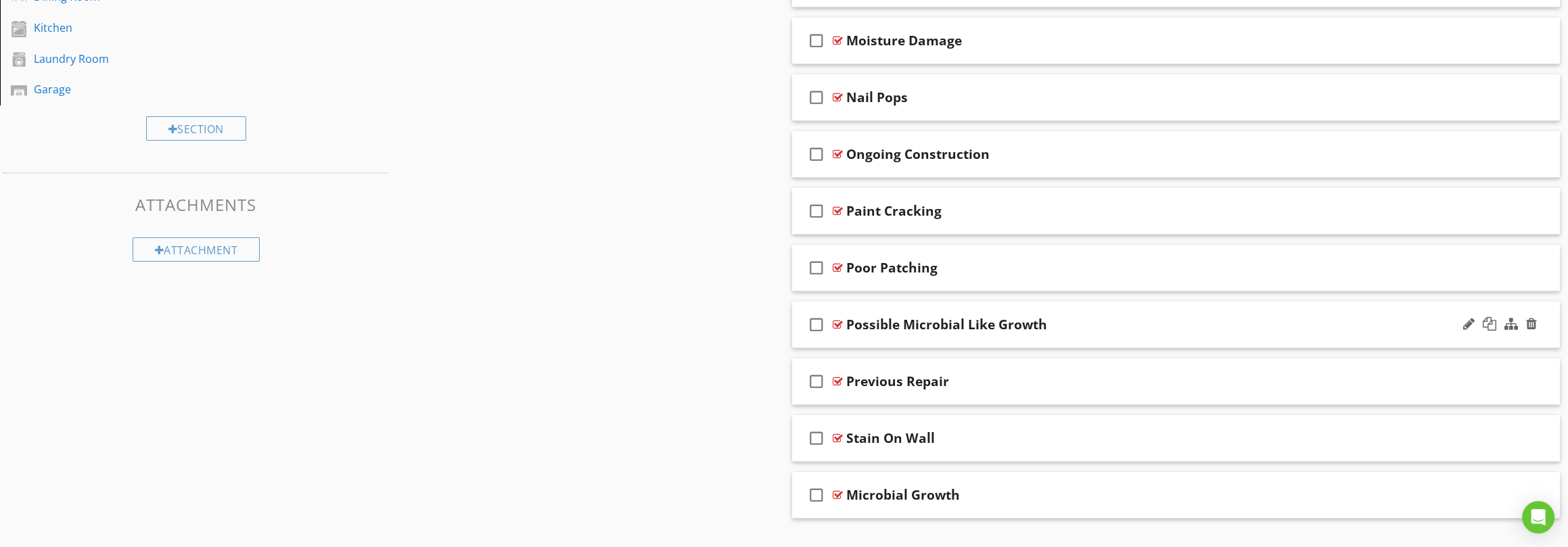 click on "Possible Microbial Like Growth" at bounding box center [1124, 325] 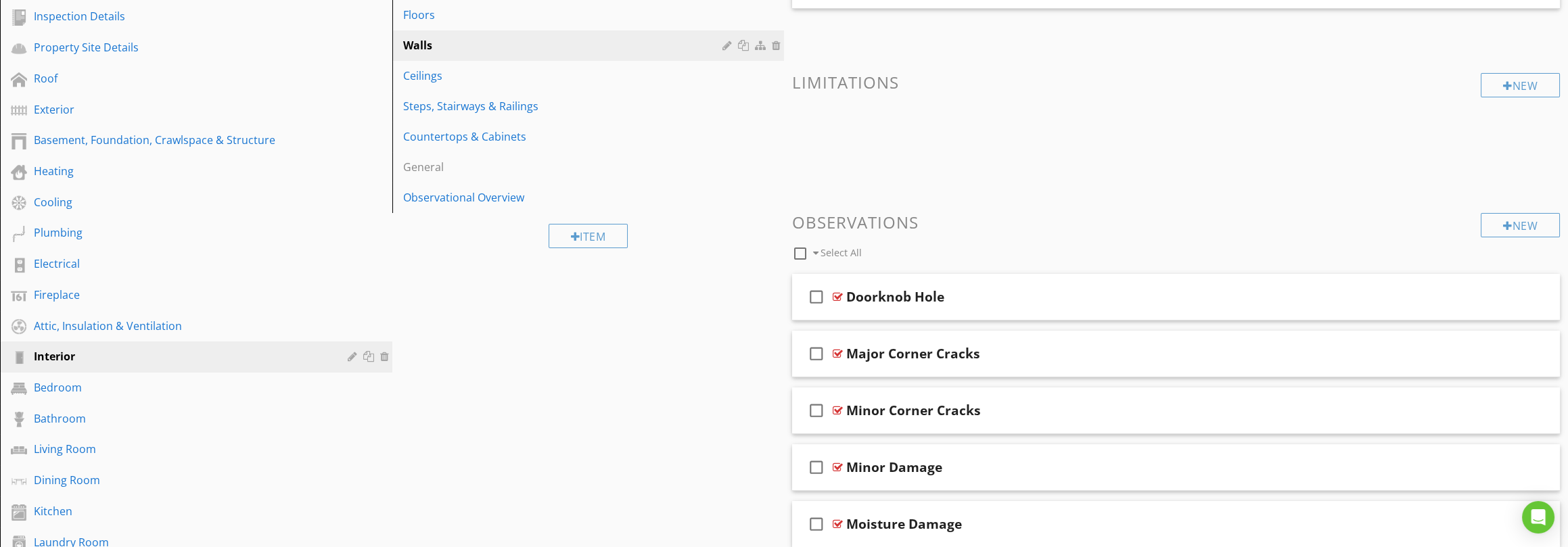 scroll, scrollTop: 0, scrollLeft: 0, axis: both 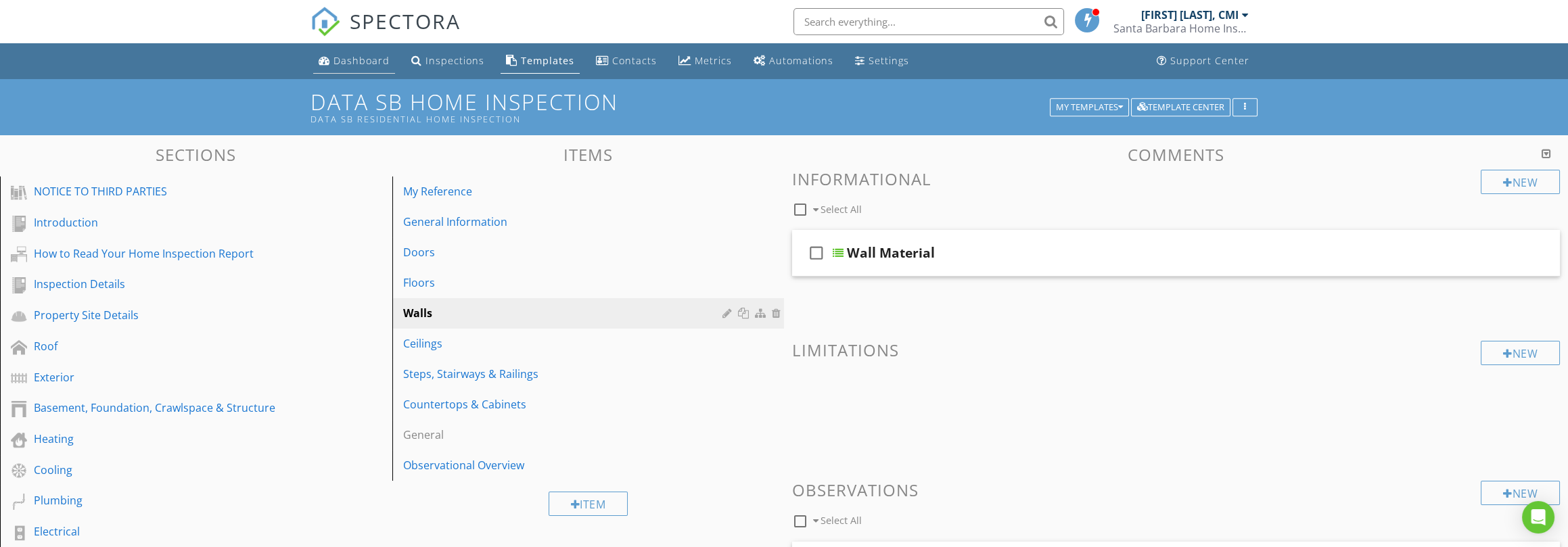 click on "Dashboard" at bounding box center (361, 60) 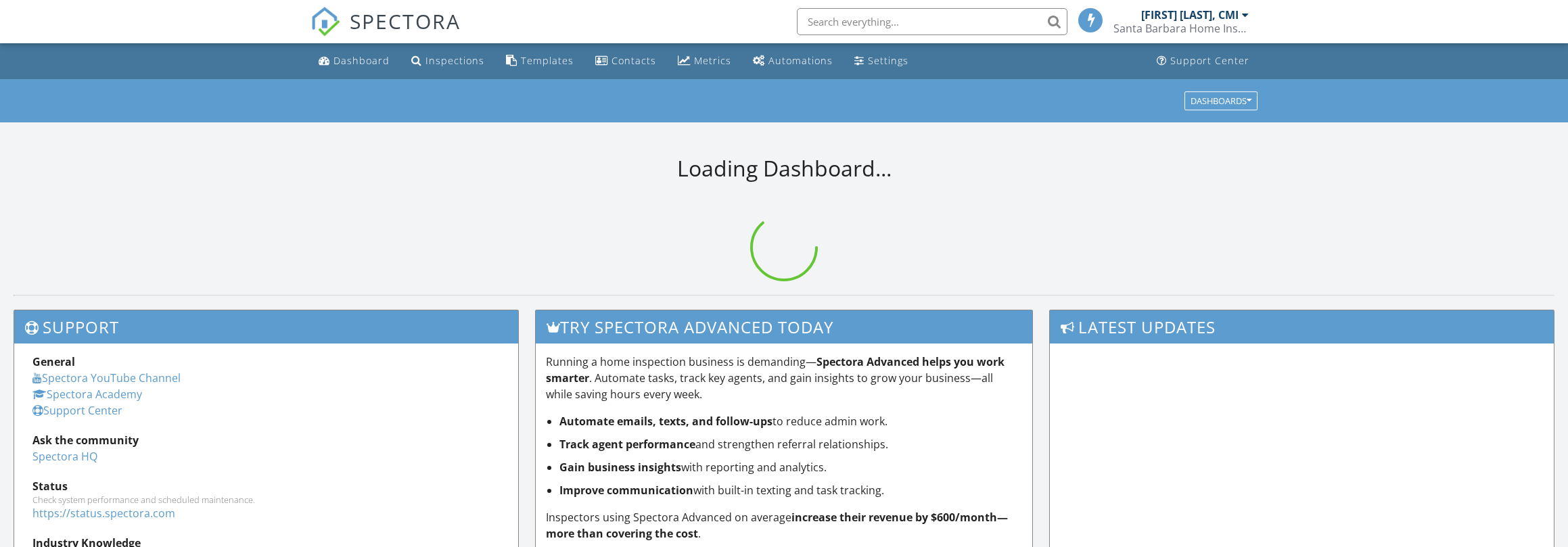 scroll, scrollTop: 0, scrollLeft: 0, axis: both 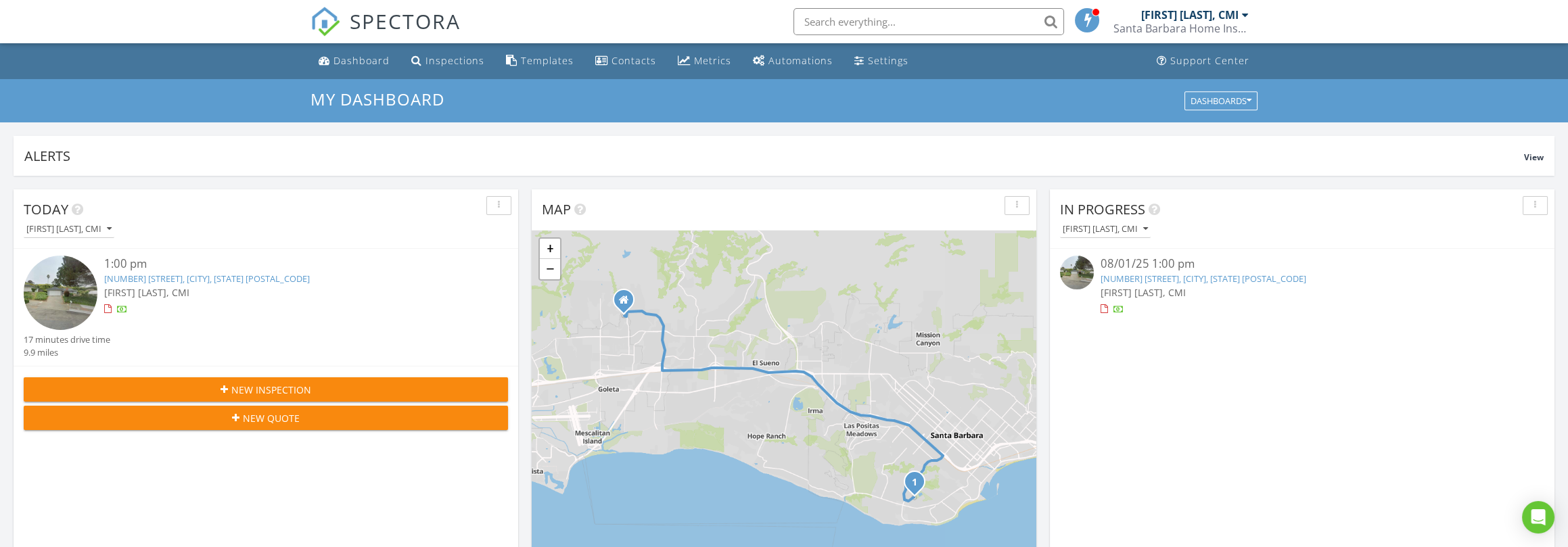 click on "08/01/25 1:00 pm" at bounding box center [1302, 264] 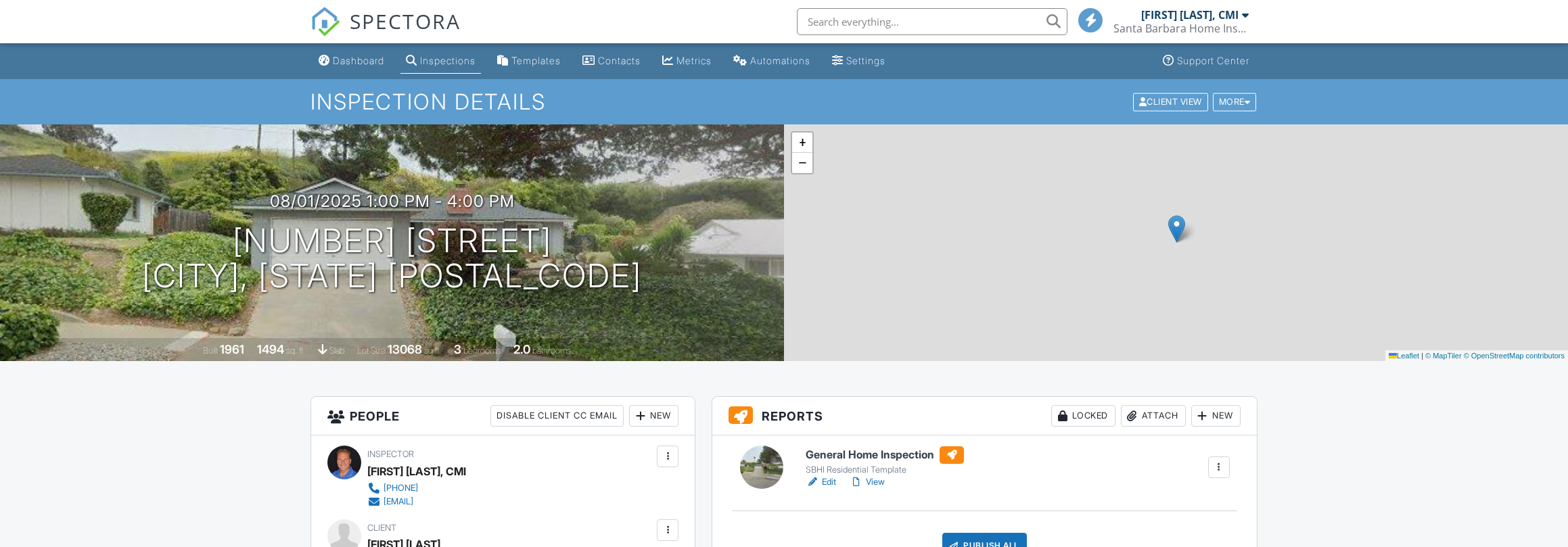 scroll, scrollTop: 0, scrollLeft: 0, axis: both 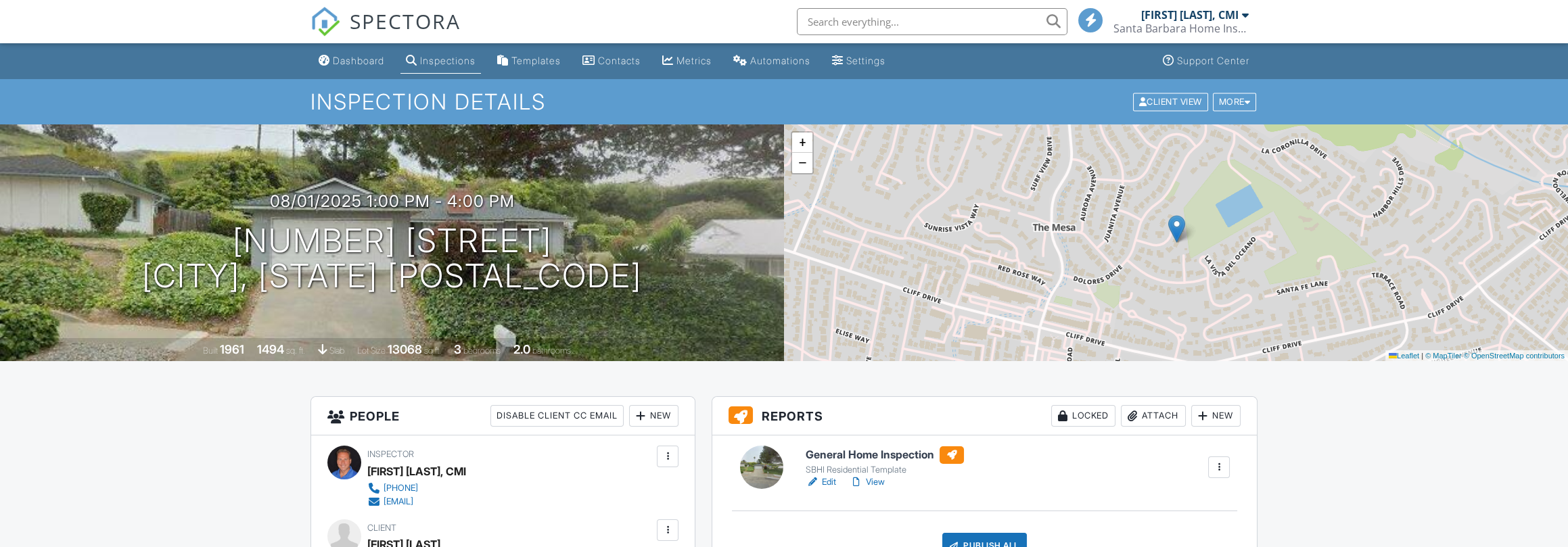 click on "Edit" at bounding box center [821, 482] 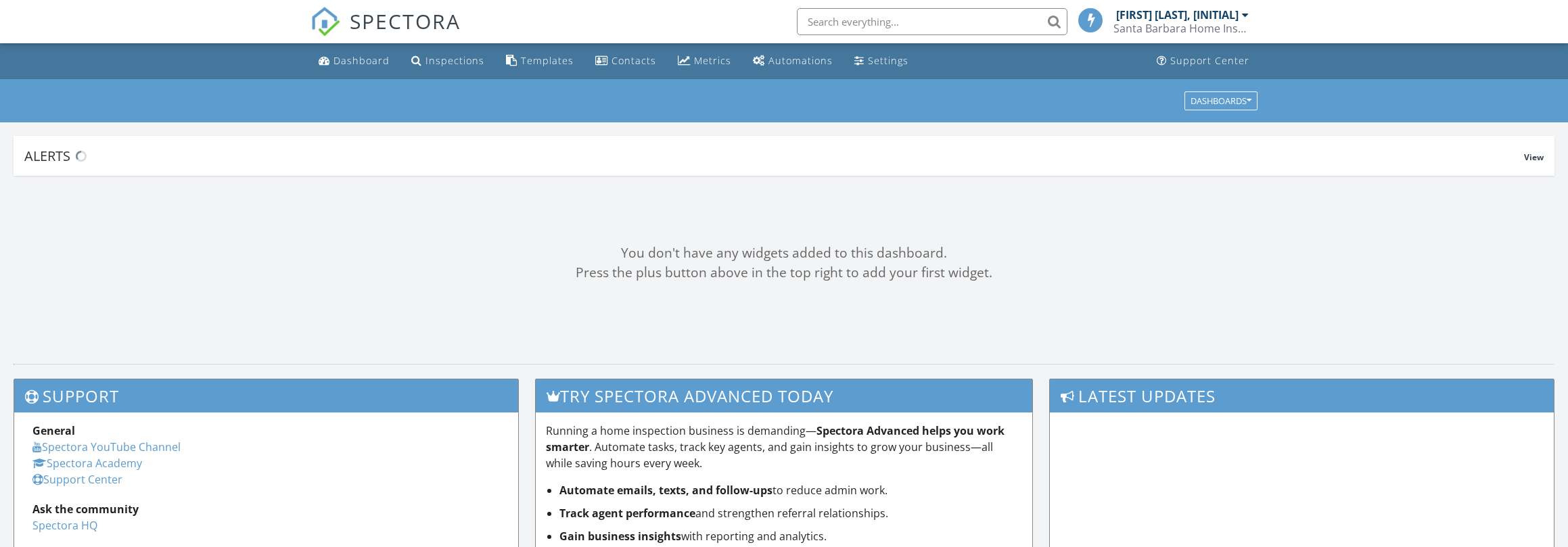 scroll, scrollTop: 0, scrollLeft: 0, axis: both 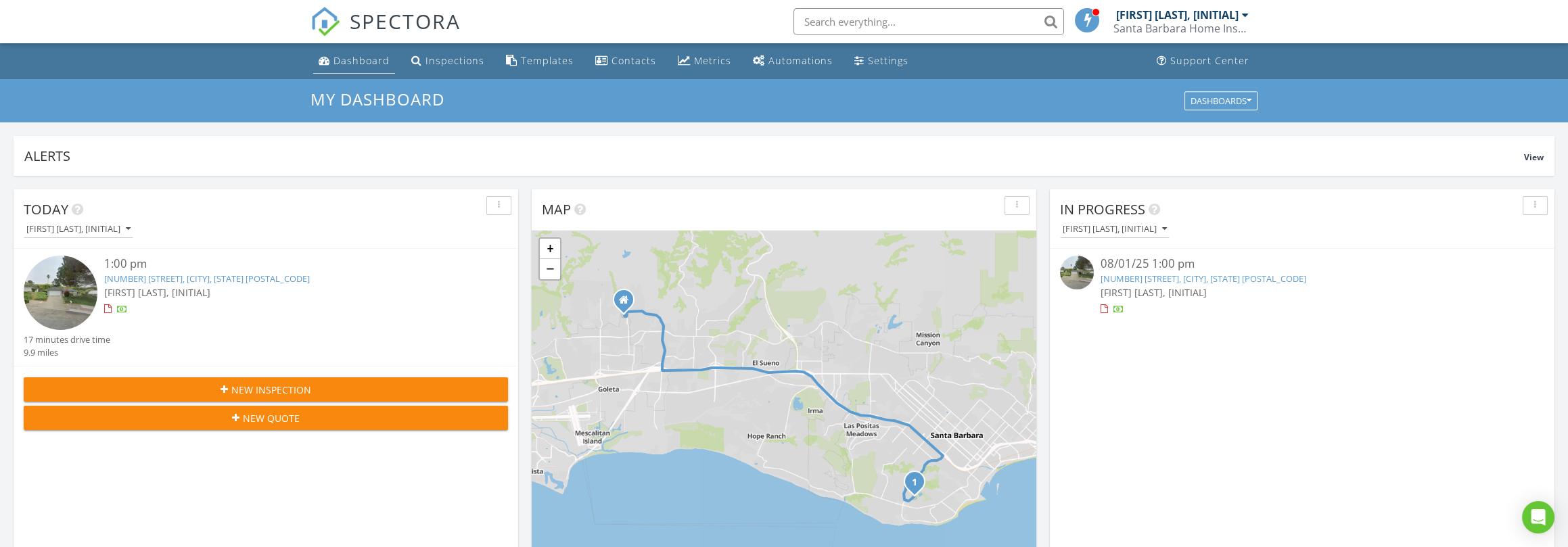 click at bounding box center [324, 60] 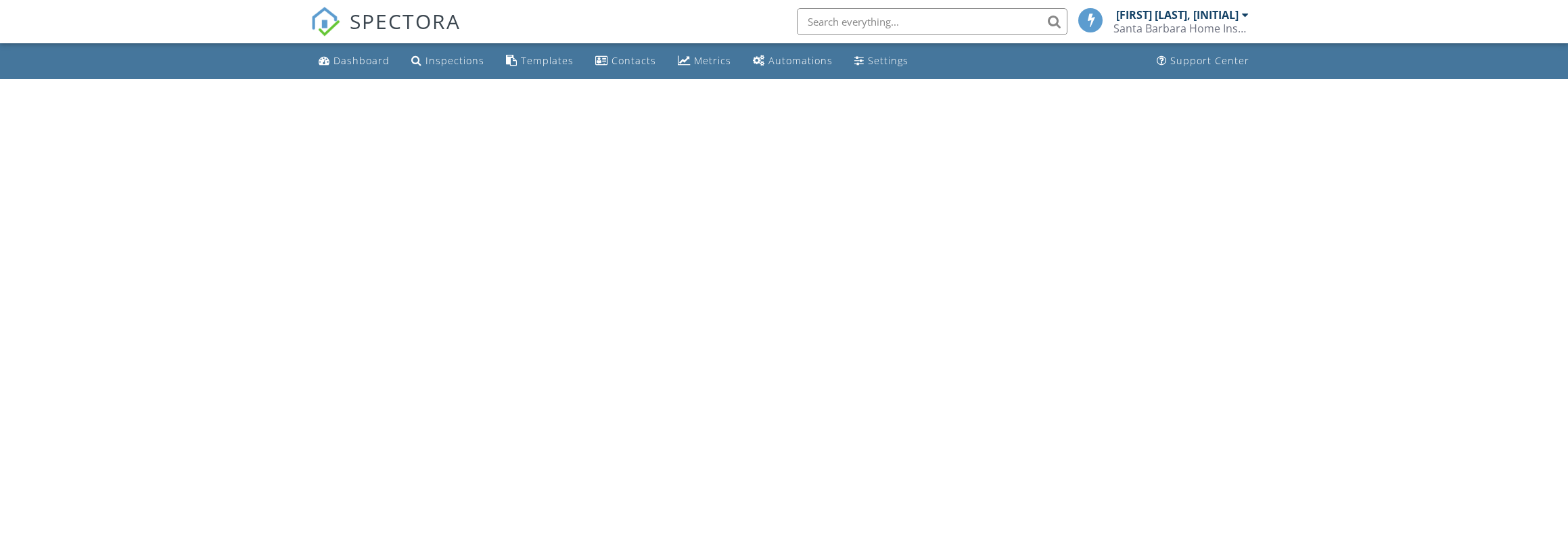 scroll, scrollTop: 0, scrollLeft: 0, axis: both 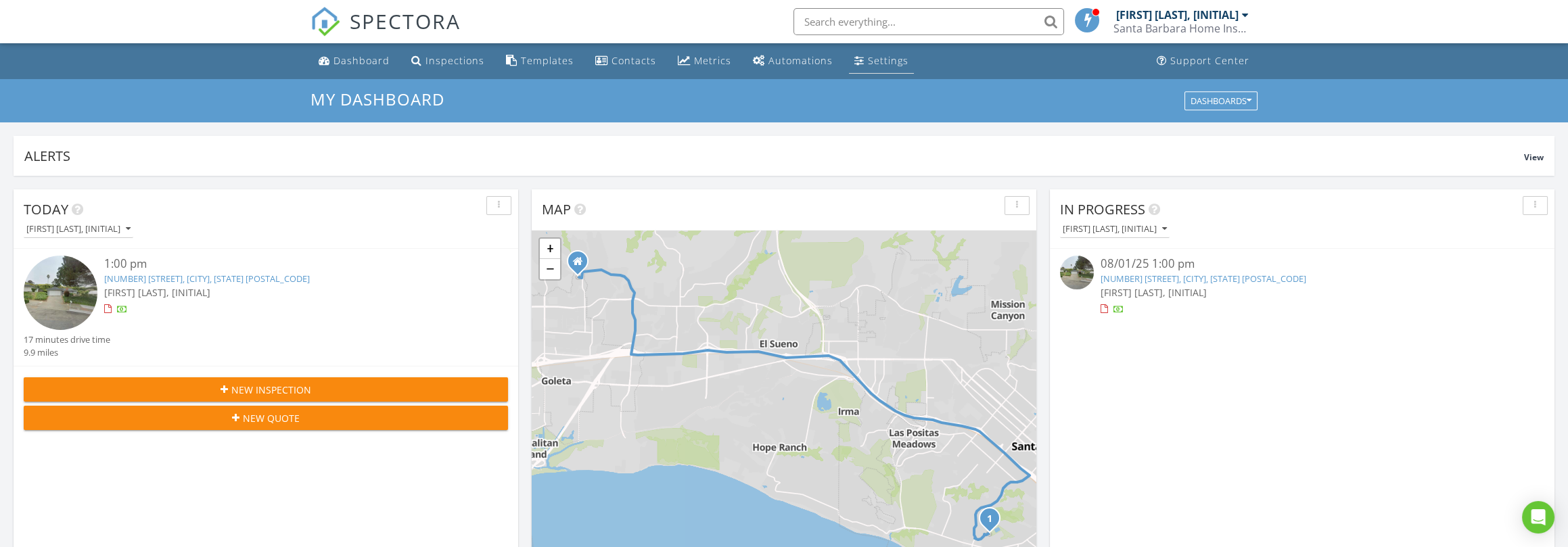 click on "Settings" at bounding box center (888, 60) 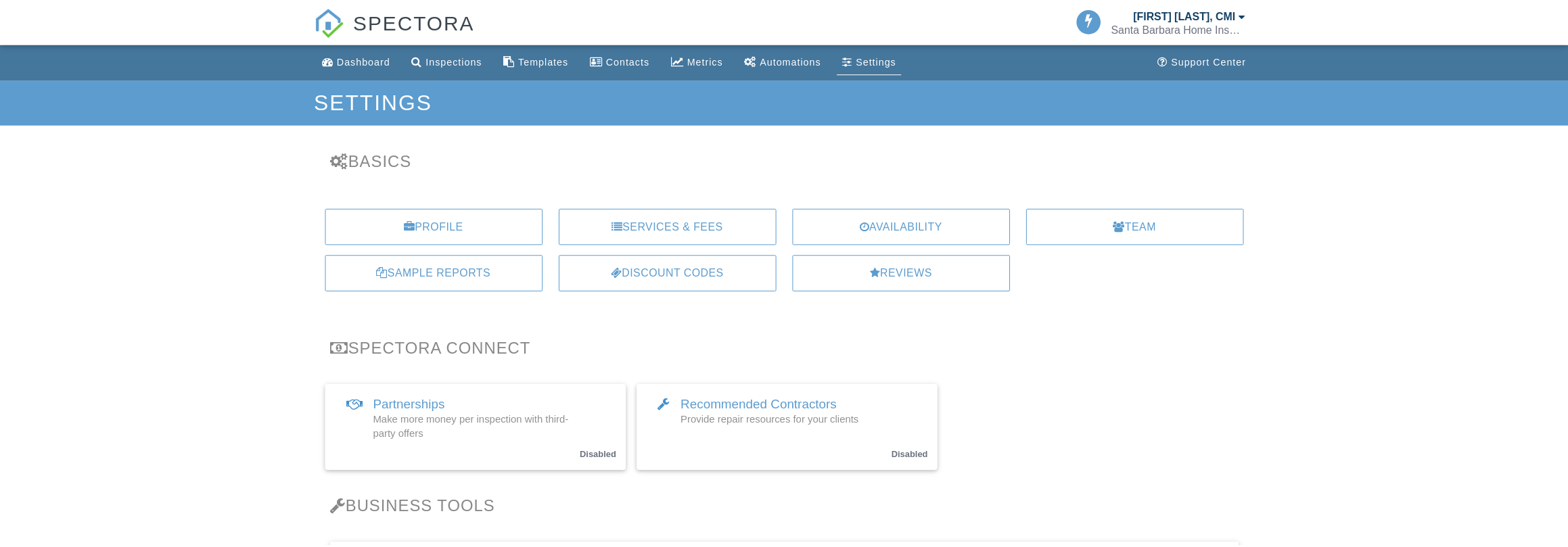 scroll, scrollTop: 0, scrollLeft: 0, axis: both 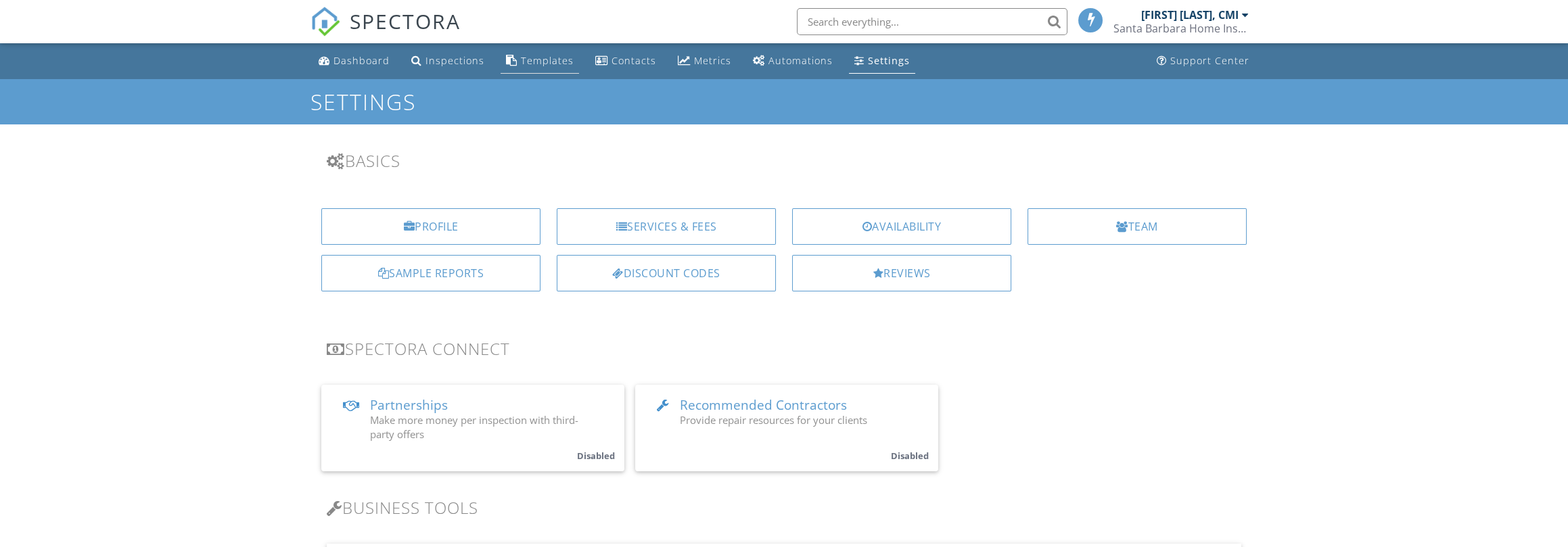 click on "Templates" at bounding box center (540, 61) 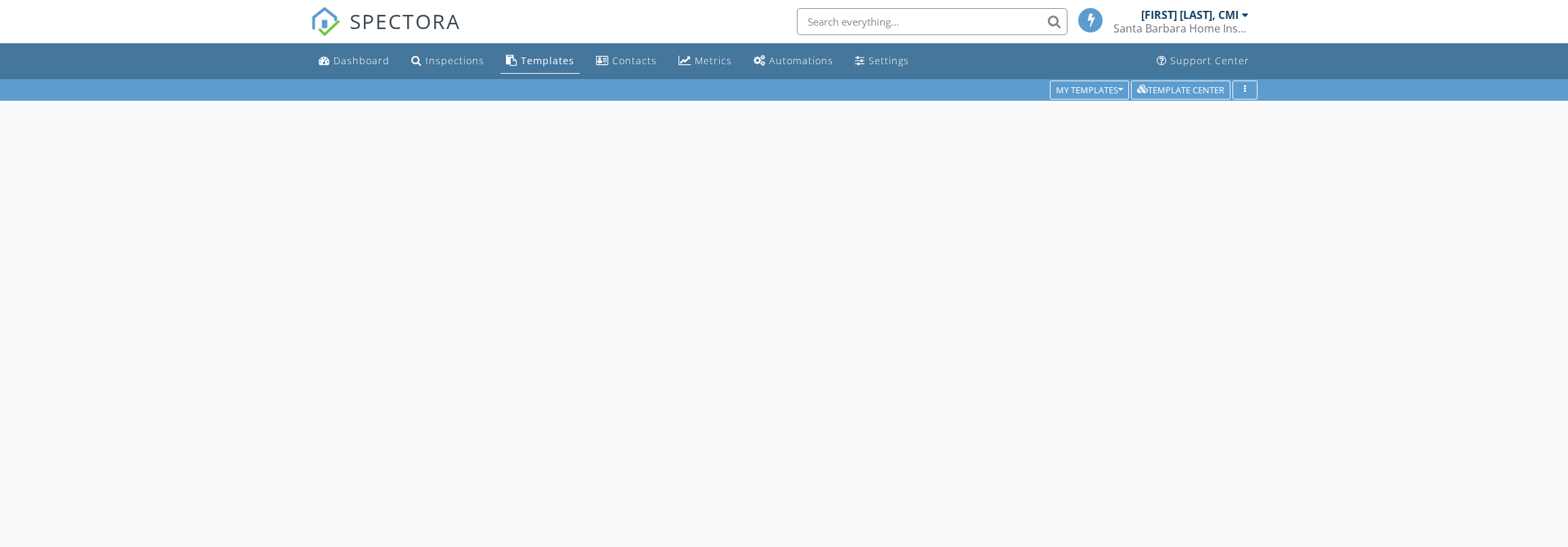 scroll, scrollTop: 0, scrollLeft: 0, axis: both 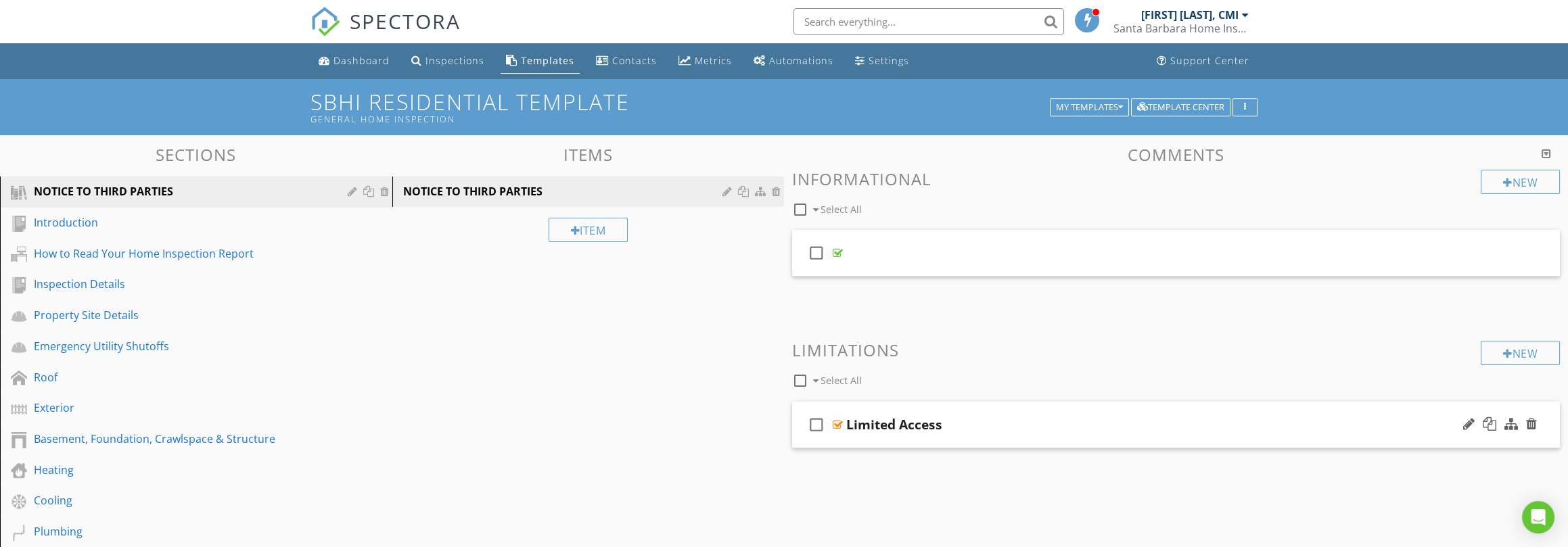 click on "check_box_outline_blank
Limited Access" at bounding box center [1176, 425] 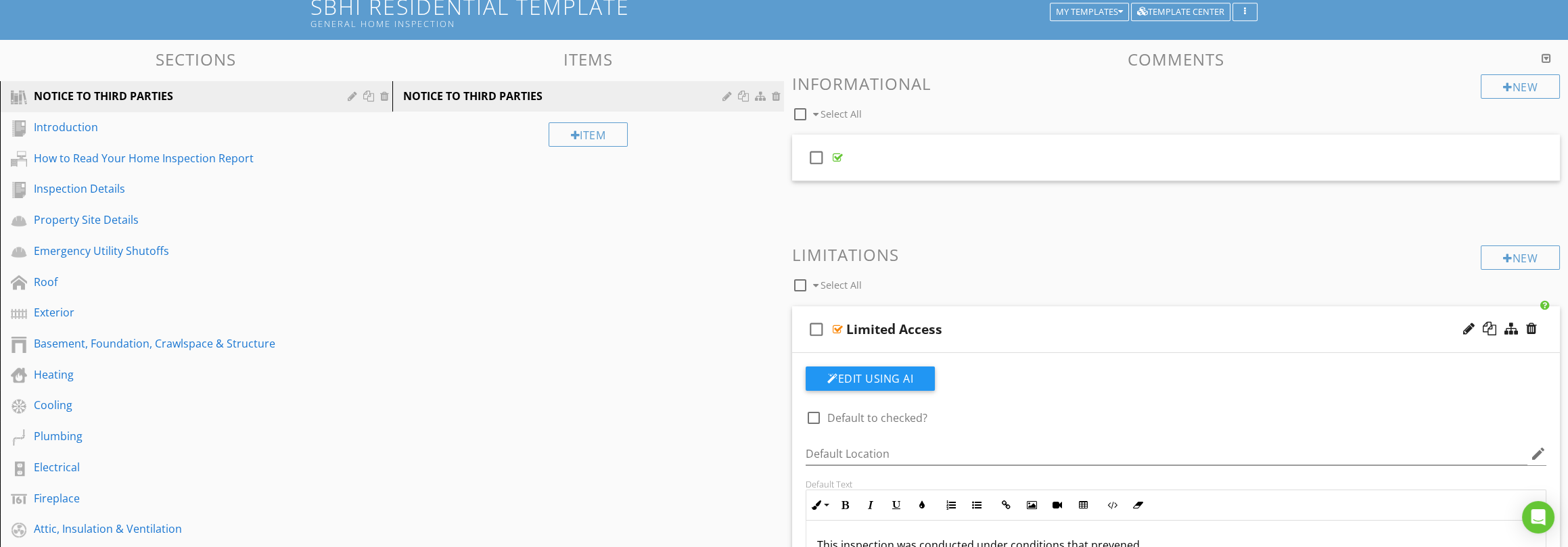 scroll, scrollTop: 0, scrollLeft: 0, axis: both 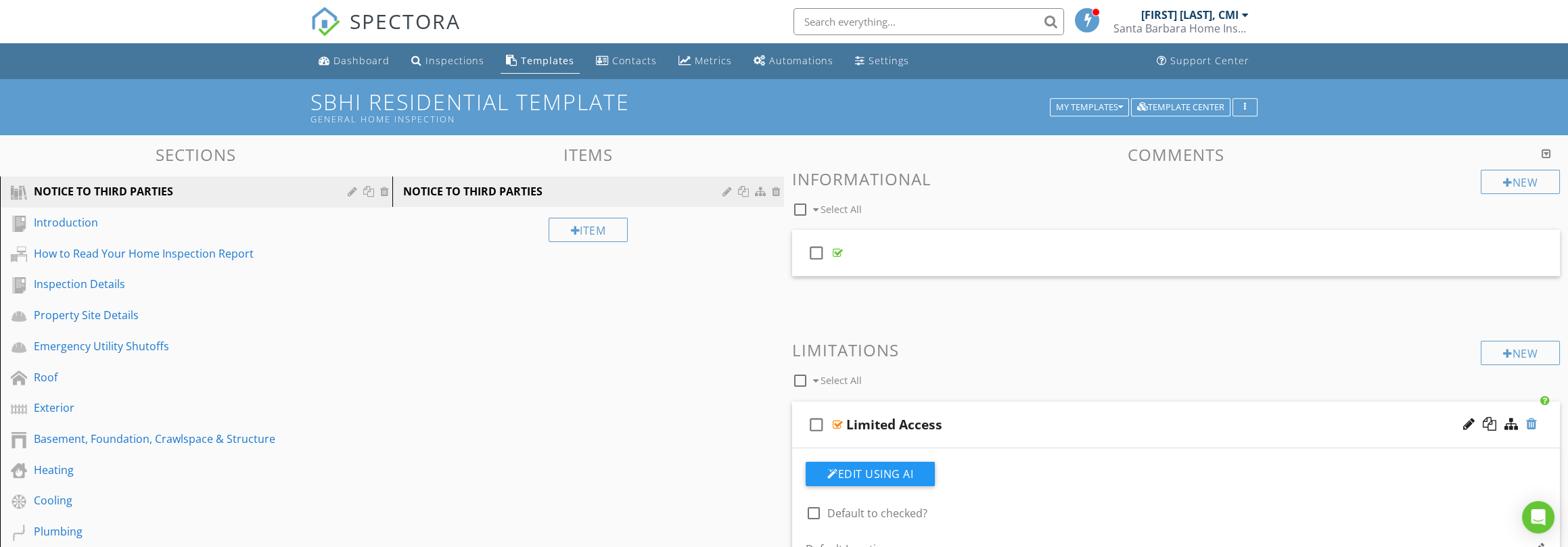 click at bounding box center (1531, 424) 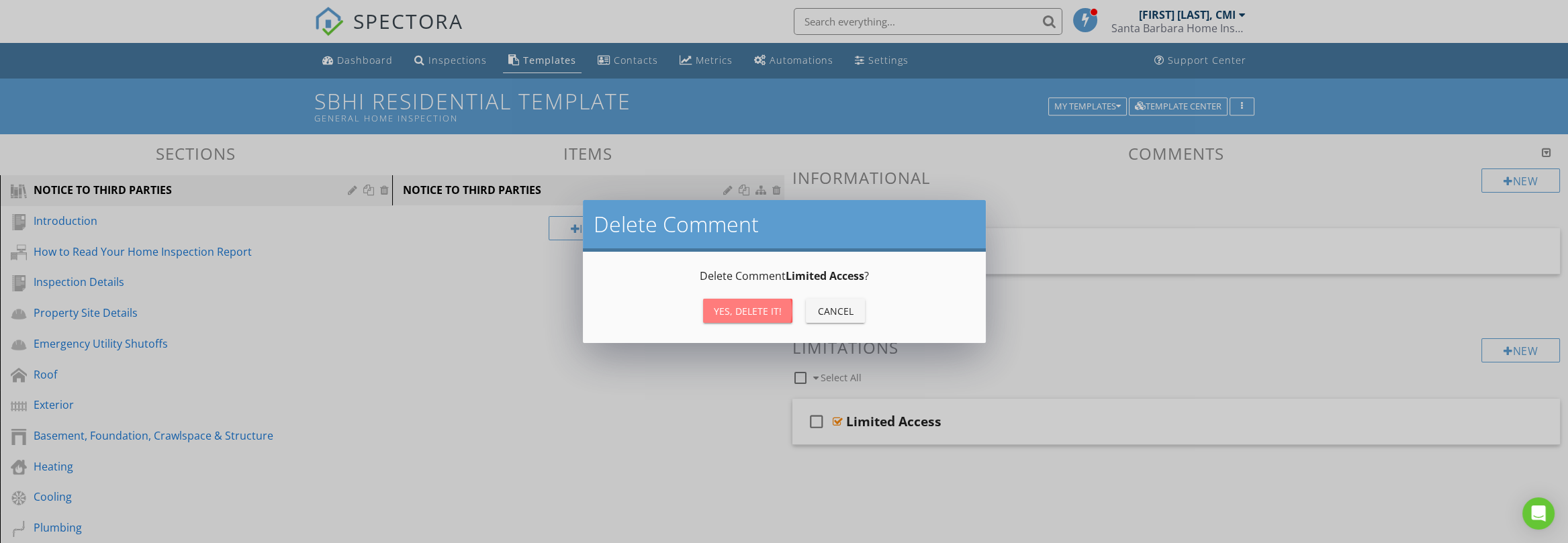 drag, startPoint x: 745, startPoint y: 315, endPoint x: 743, endPoint y: 322, distance: 7.28011 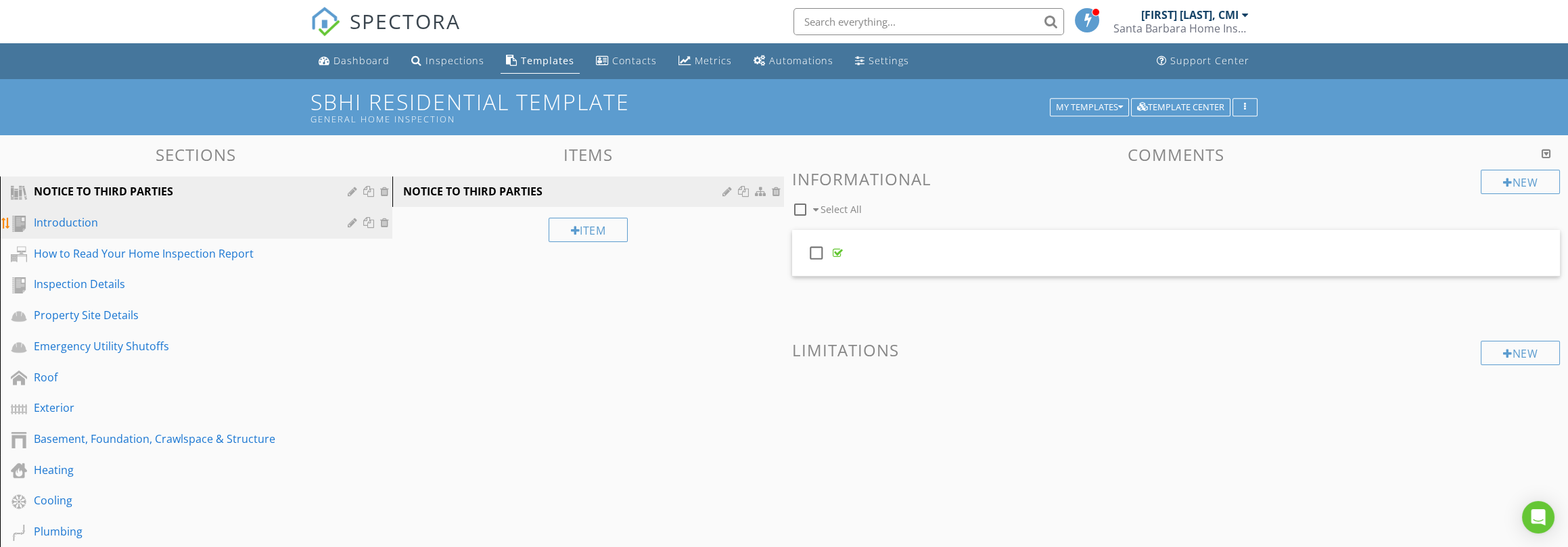 click on "Introduction" at bounding box center [181, 222] 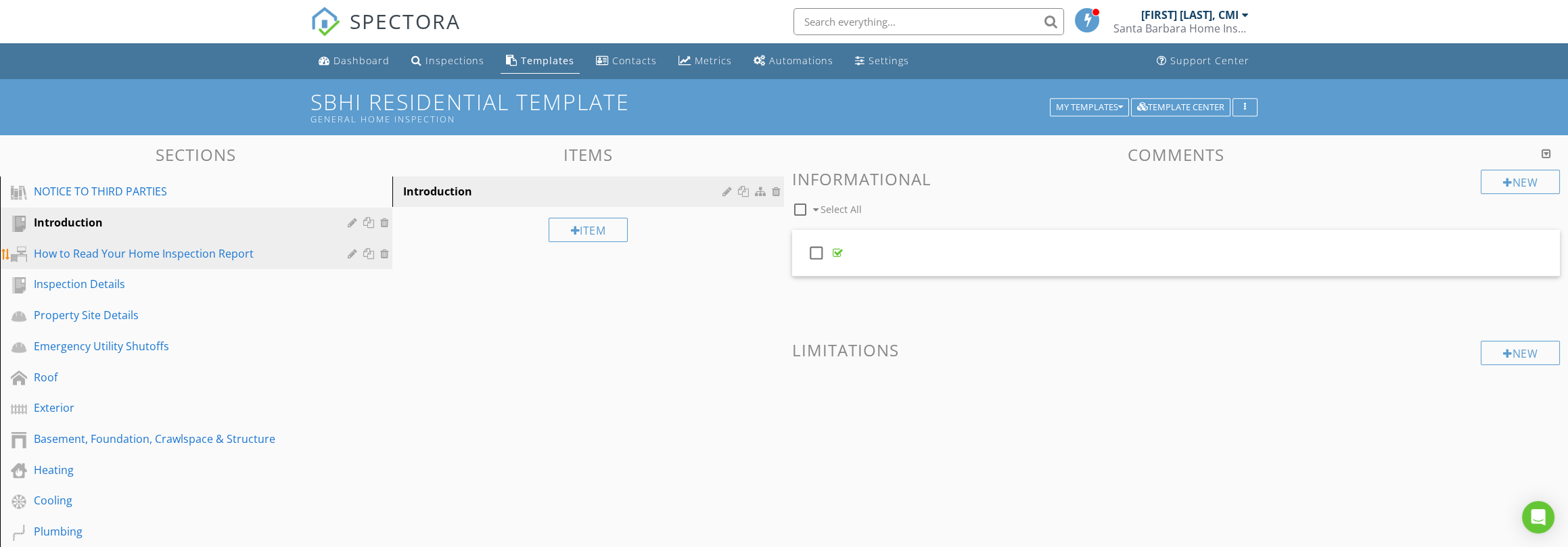 click on "How to Read Your Home Inspection Report" at bounding box center (181, 254) 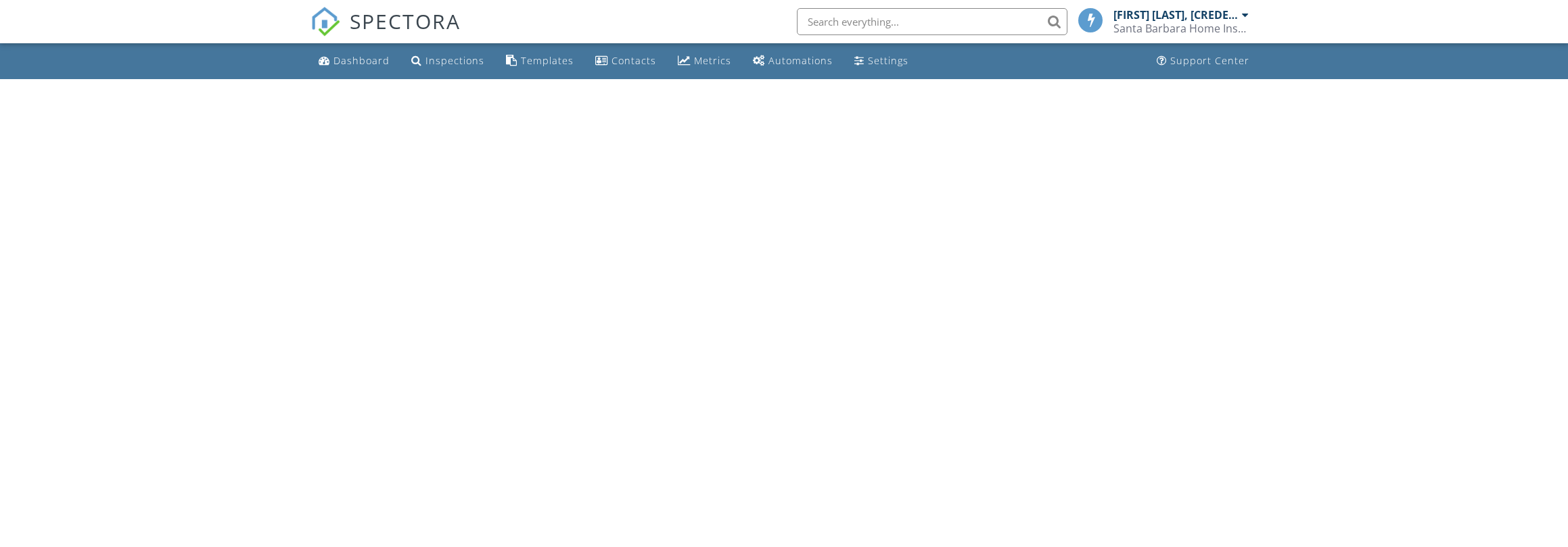 scroll, scrollTop: 0, scrollLeft: 0, axis: both 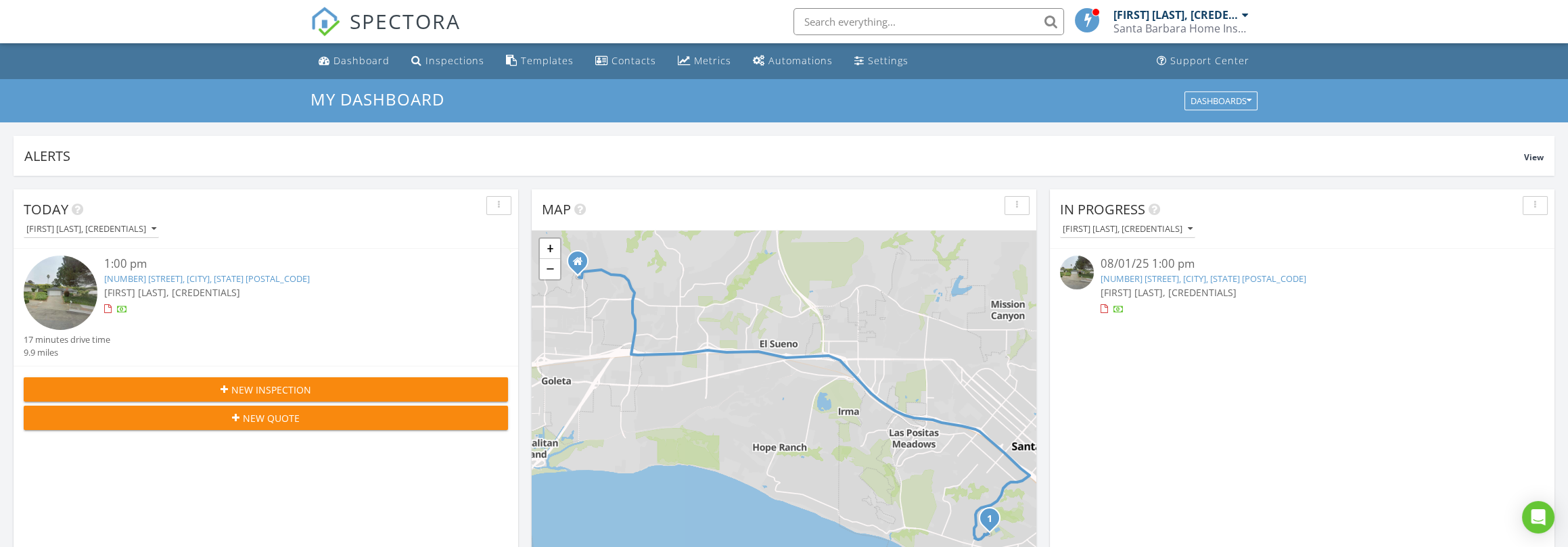 click on "628 Calle Del Oro, Santa Barbara, CA 93109" at bounding box center [207, 279] 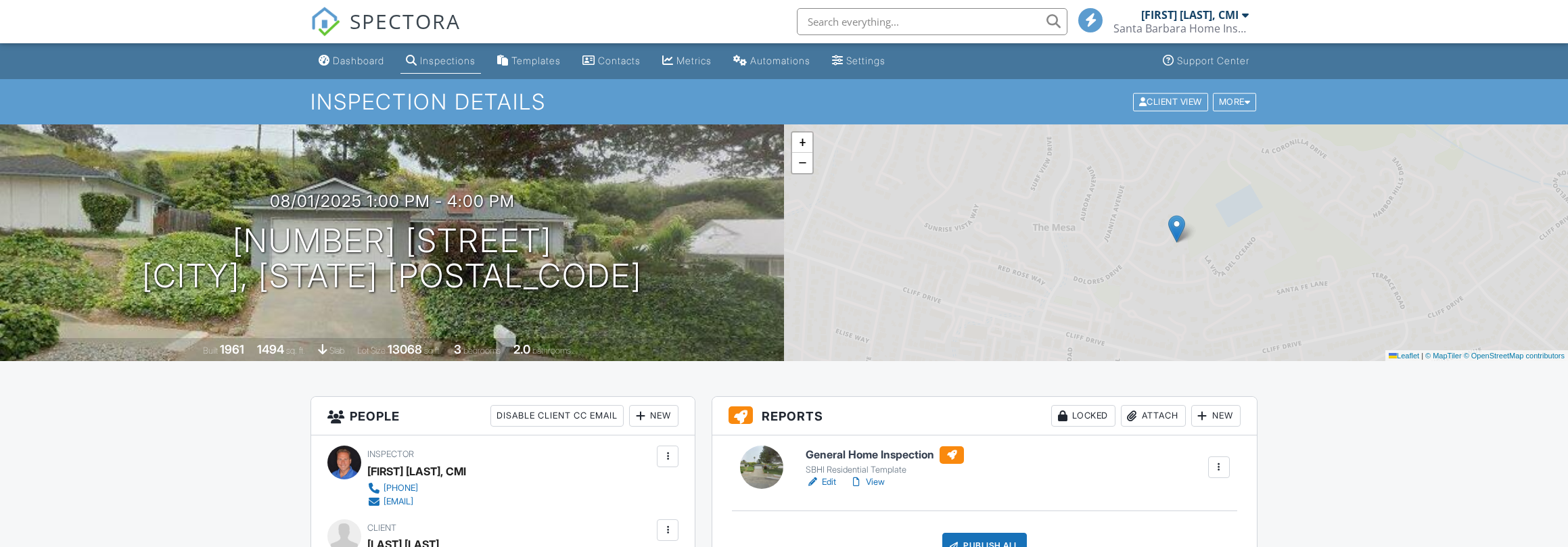 scroll, scrollTop: 0, scrollLeft: 0, axis: both 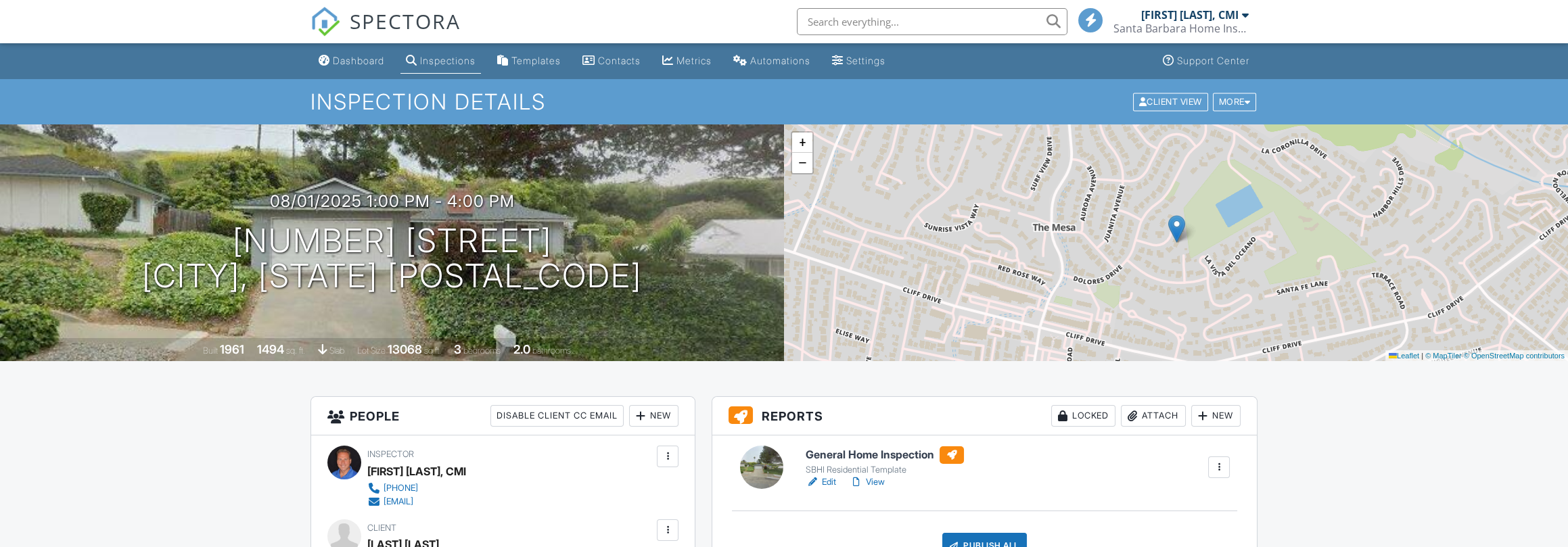 click on "View" at bounding box center [867, 482] 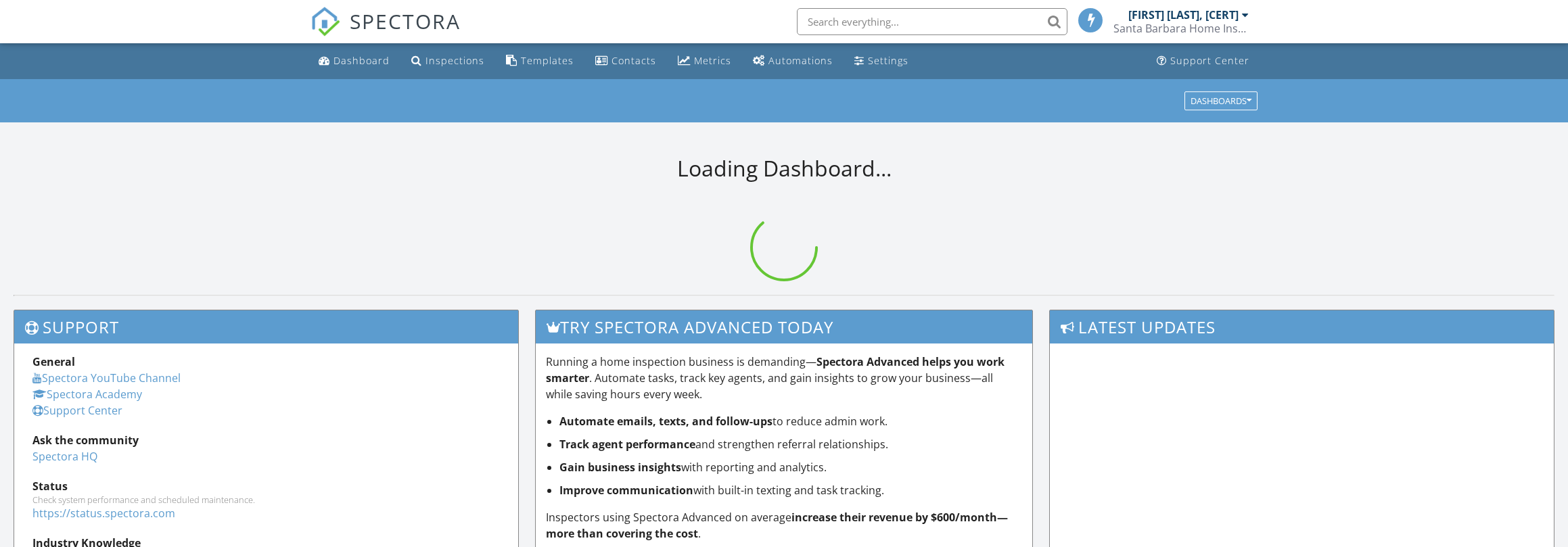 scroll, scrollTop: 0, scrollLeft: 0, axis: both 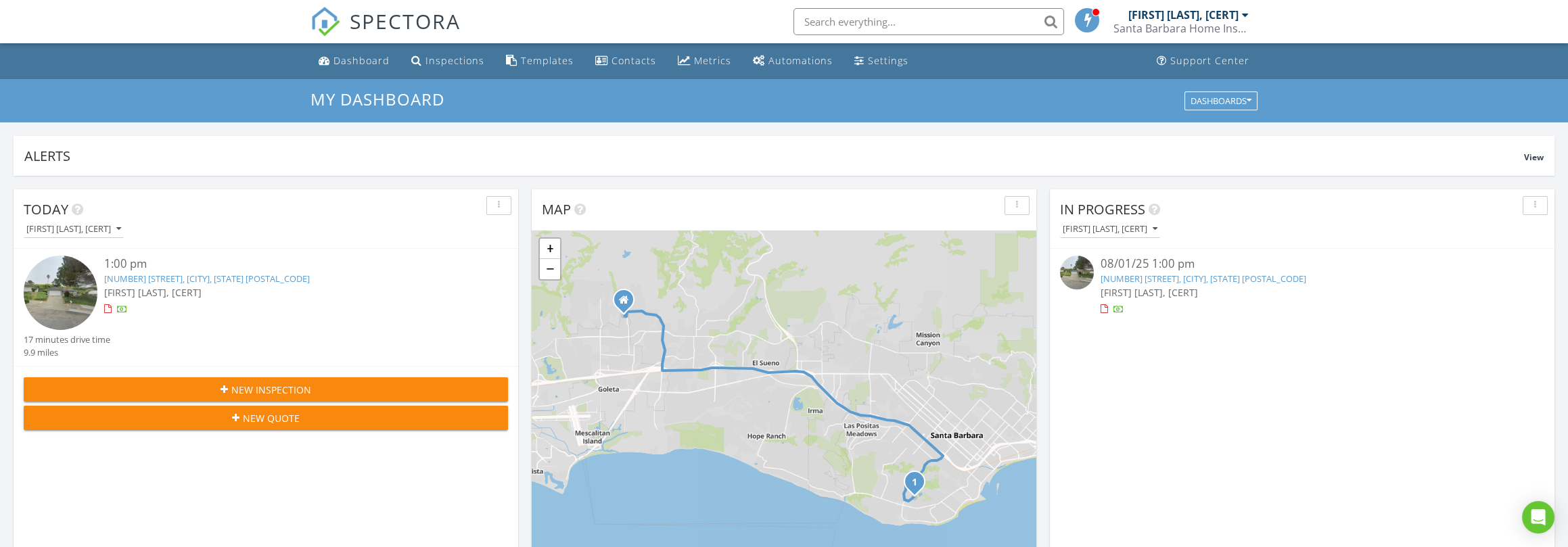click on "[FIRST] [LAST], [CERT]" at bounding box center (285, 292) 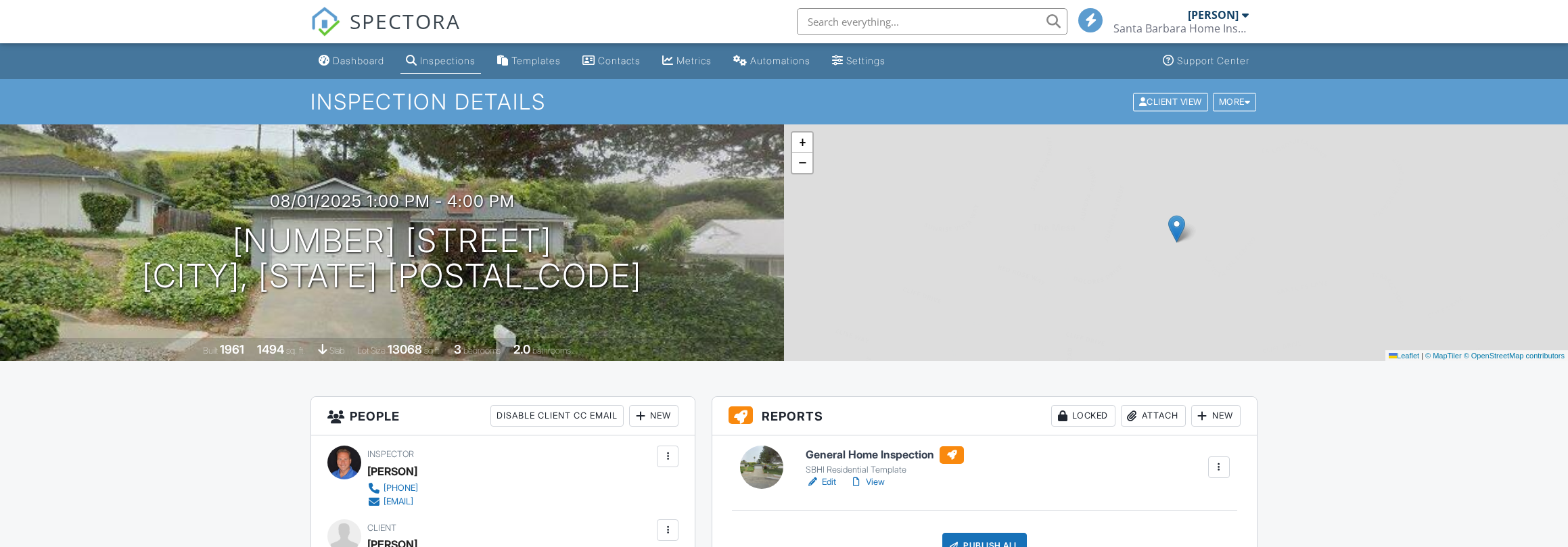scroll, scrollTop: 0, scrollLeft: 0, axis: both 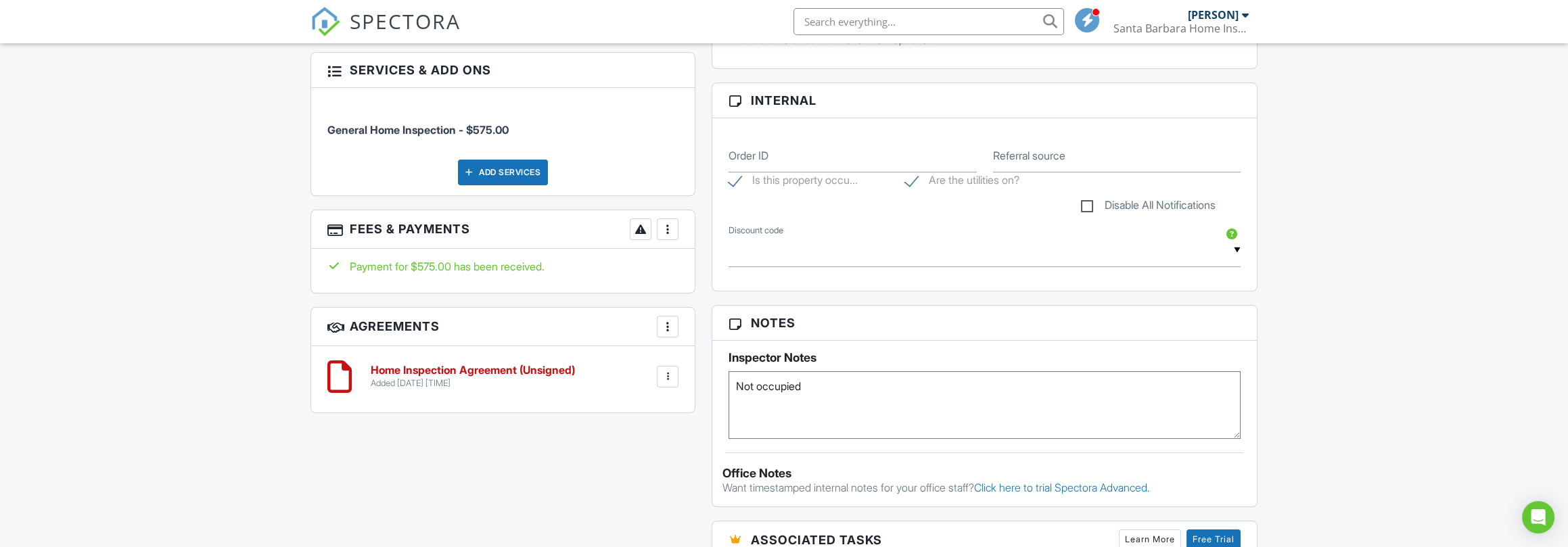 click at bounding box center (668, 377) 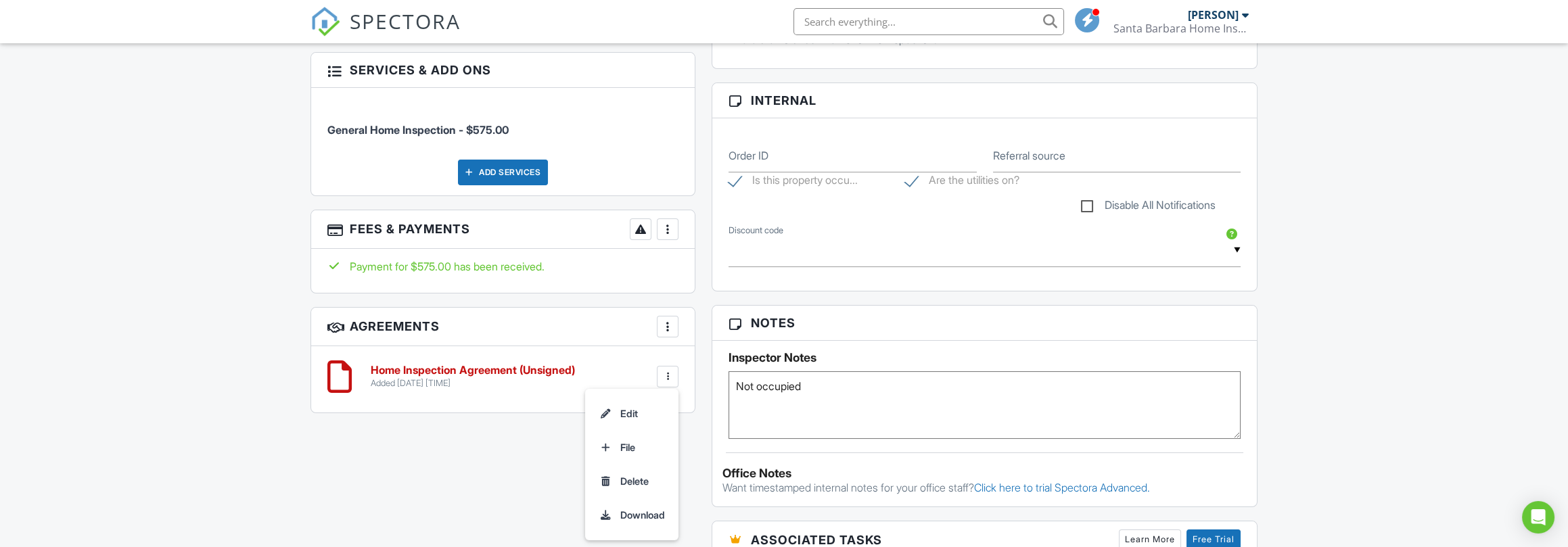 click at bounding box center (668, 327) 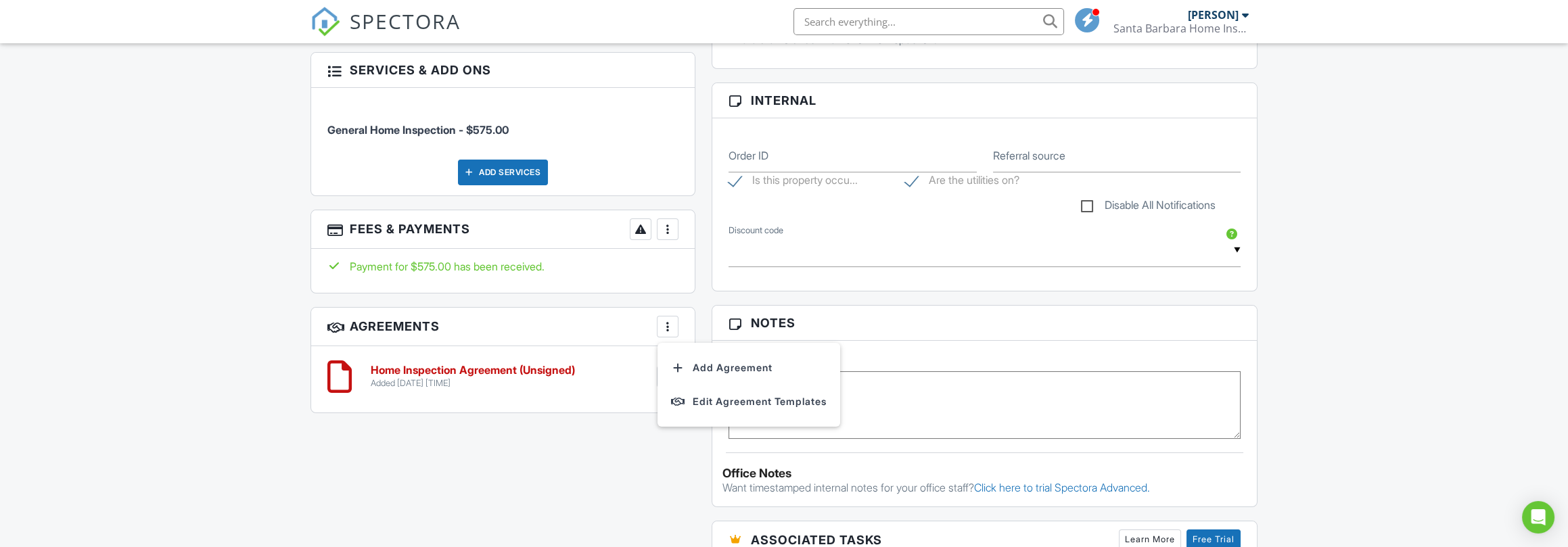 click at bounding box center (668, 327) 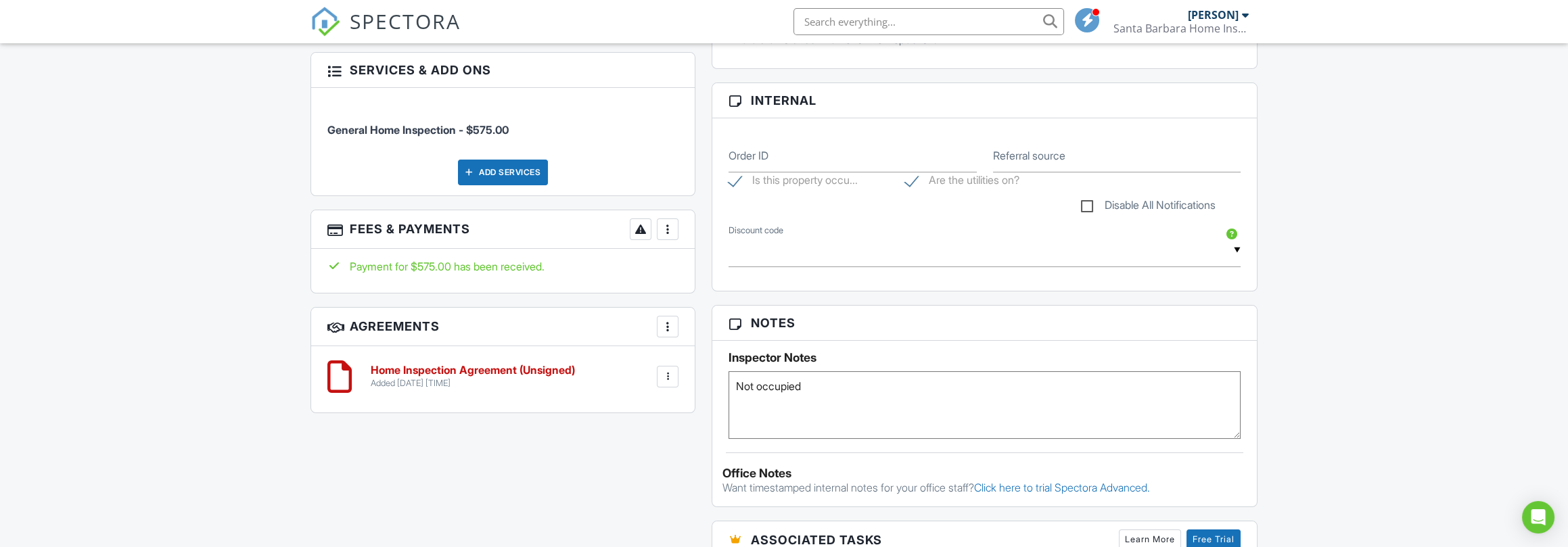 click at bounding box center [668, 327] 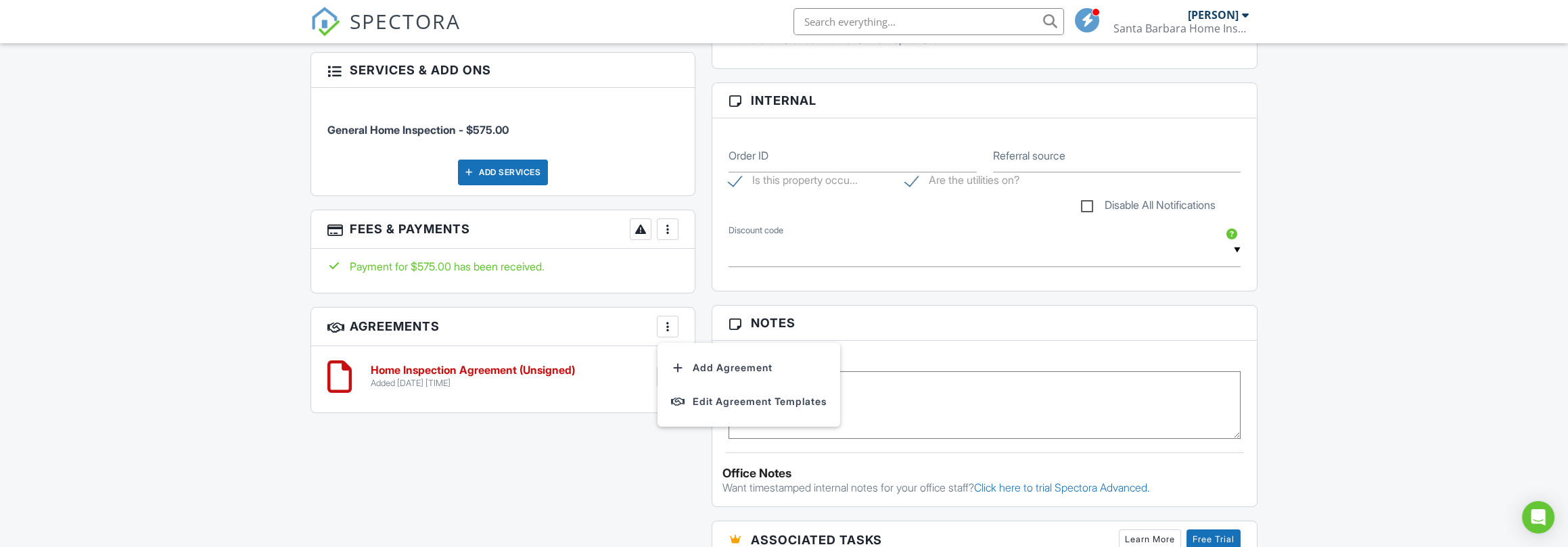click on "Agreements
More
Add Agreement
Edit Agreement Templates" at bounding box center (503, 327) 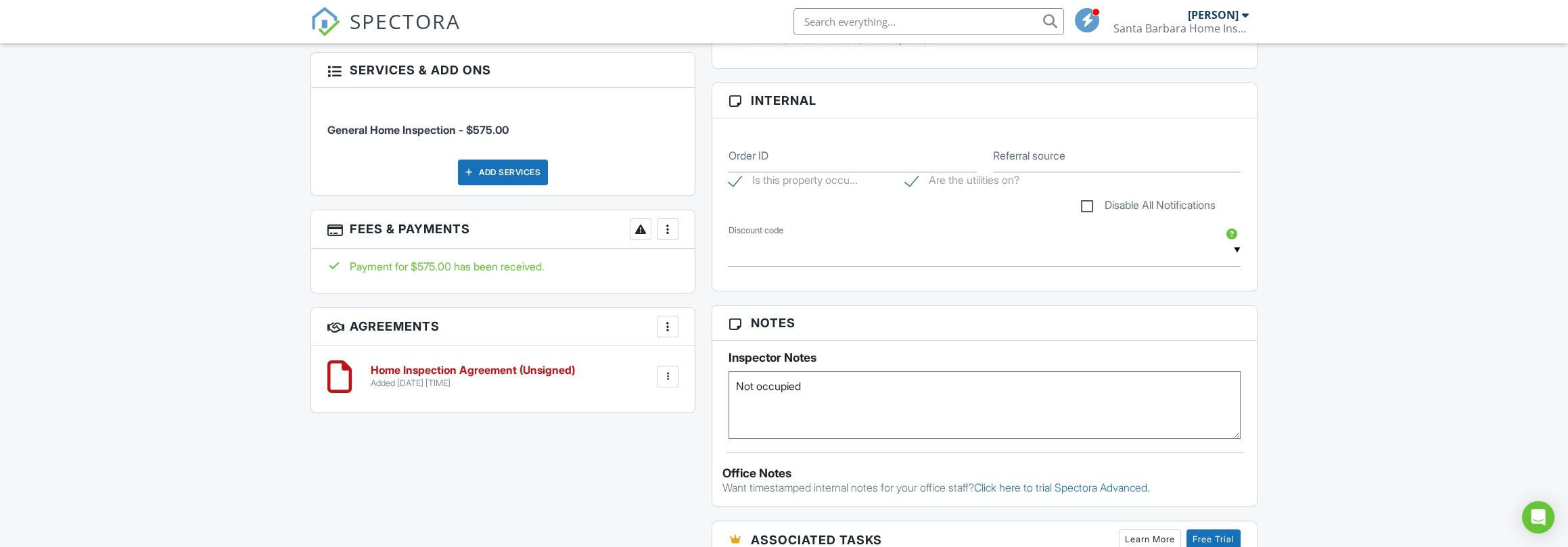 click at bounding box center [668, 377] 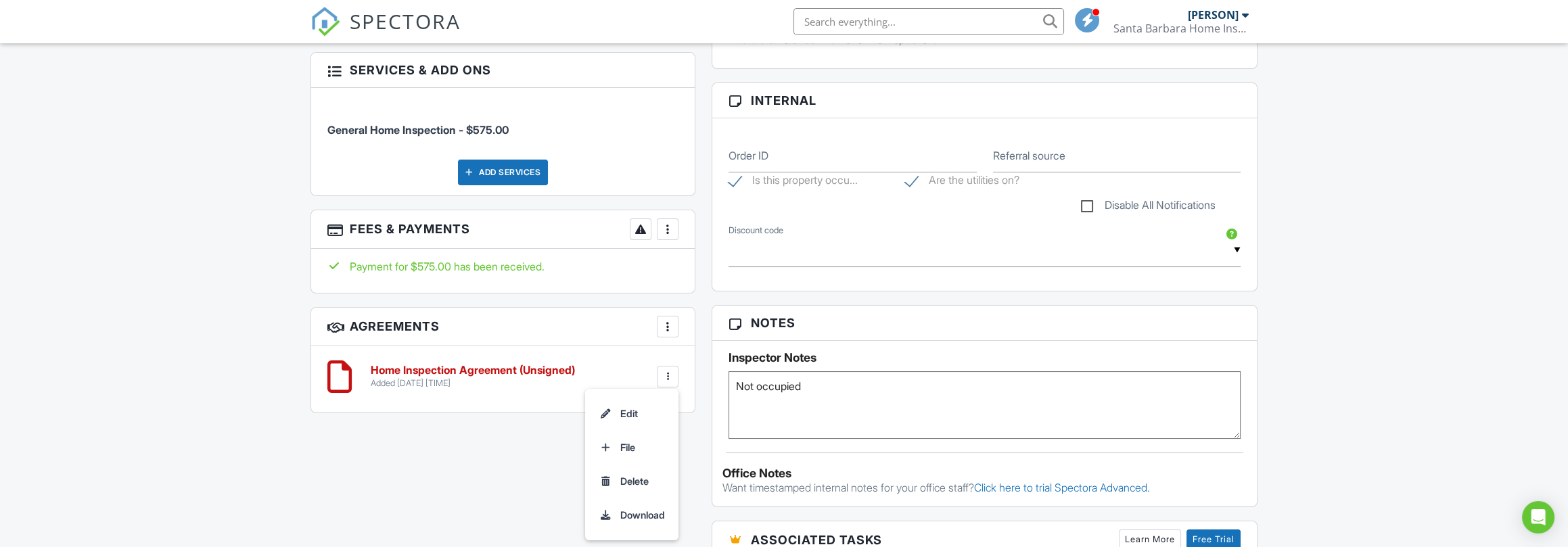 click at bounding box center (668, 377) 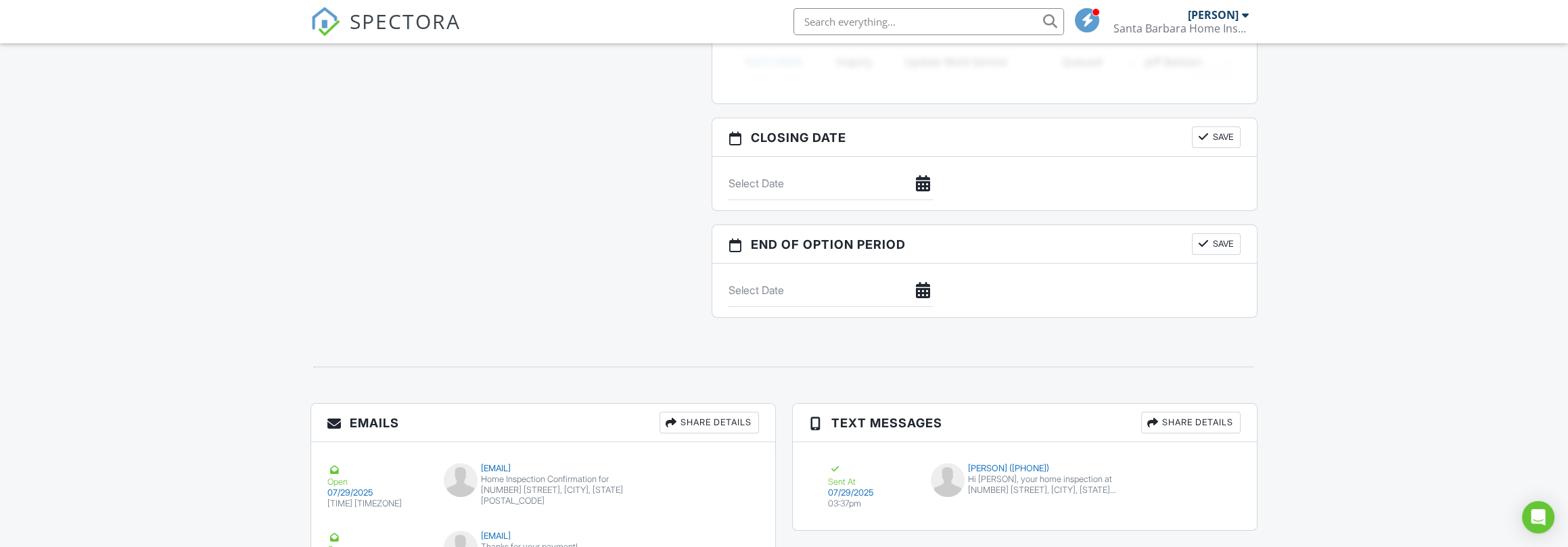 scroll, scrollTop: 1267, scrollLeft: 0, axis: vertical 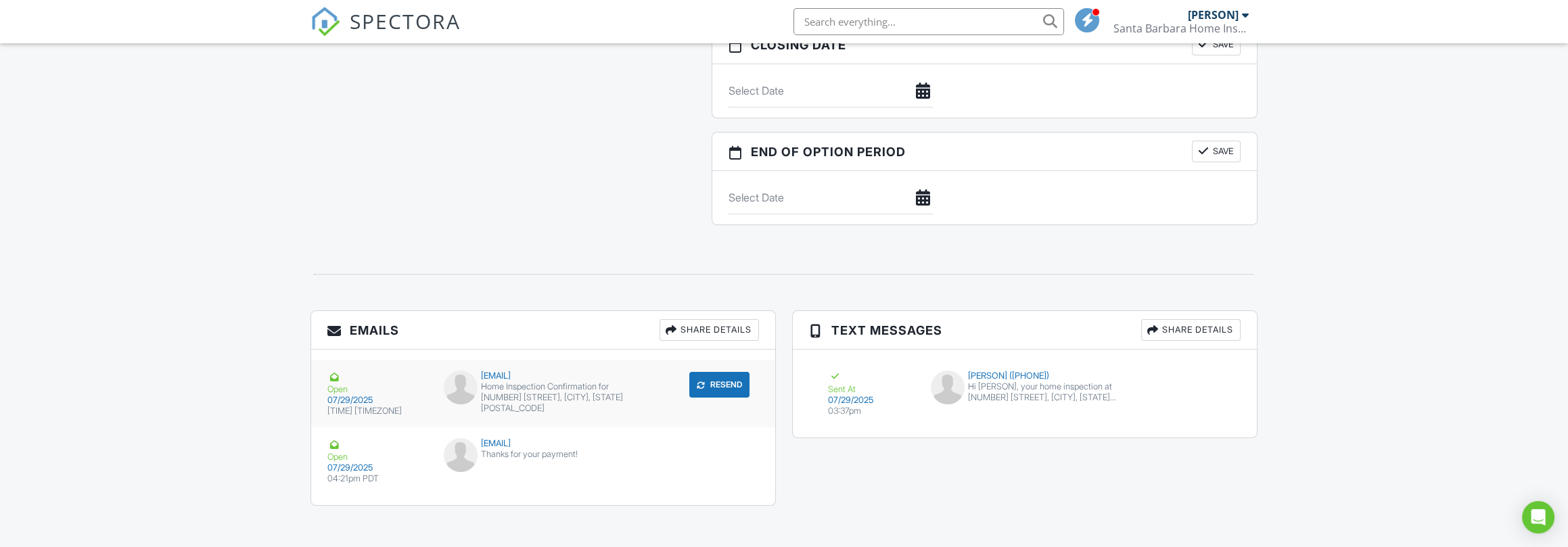 click on "Home Inspection Confirmation for [NUMBER] [STREET], [CITY], [STATE] [POSTAL_CODE]" at bounding box center [543, 398] 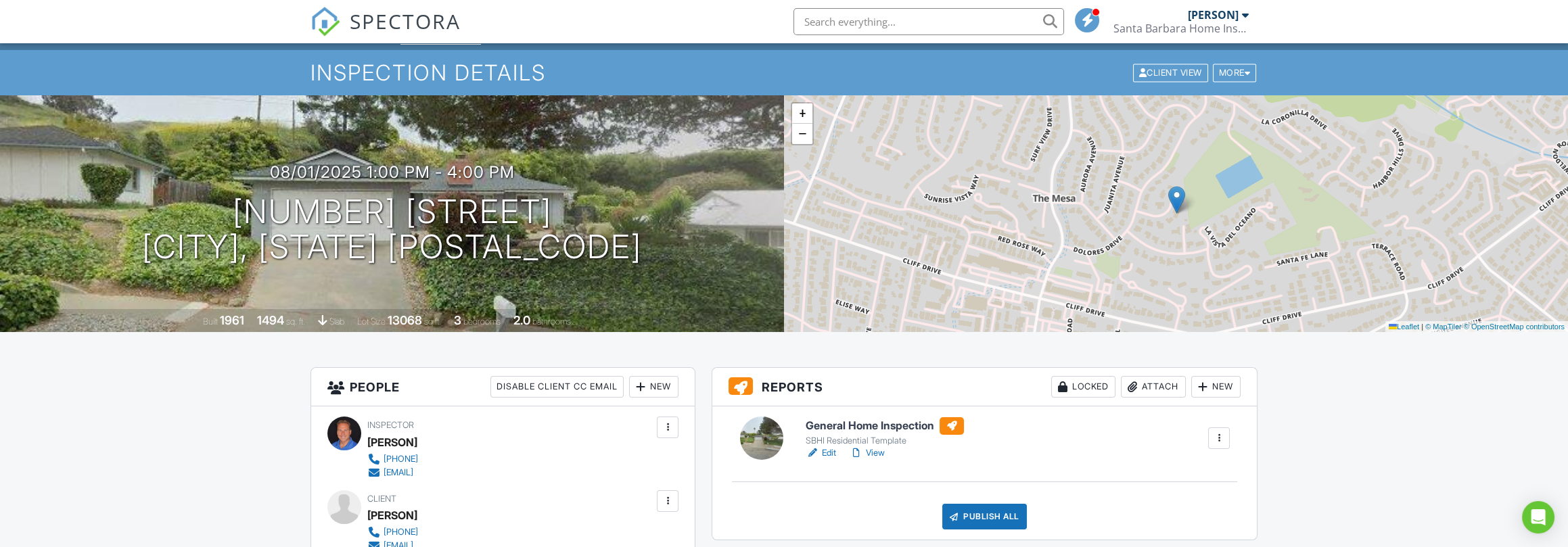 scroll, scrollTop: 0, scrollLeft: 0, axis: both 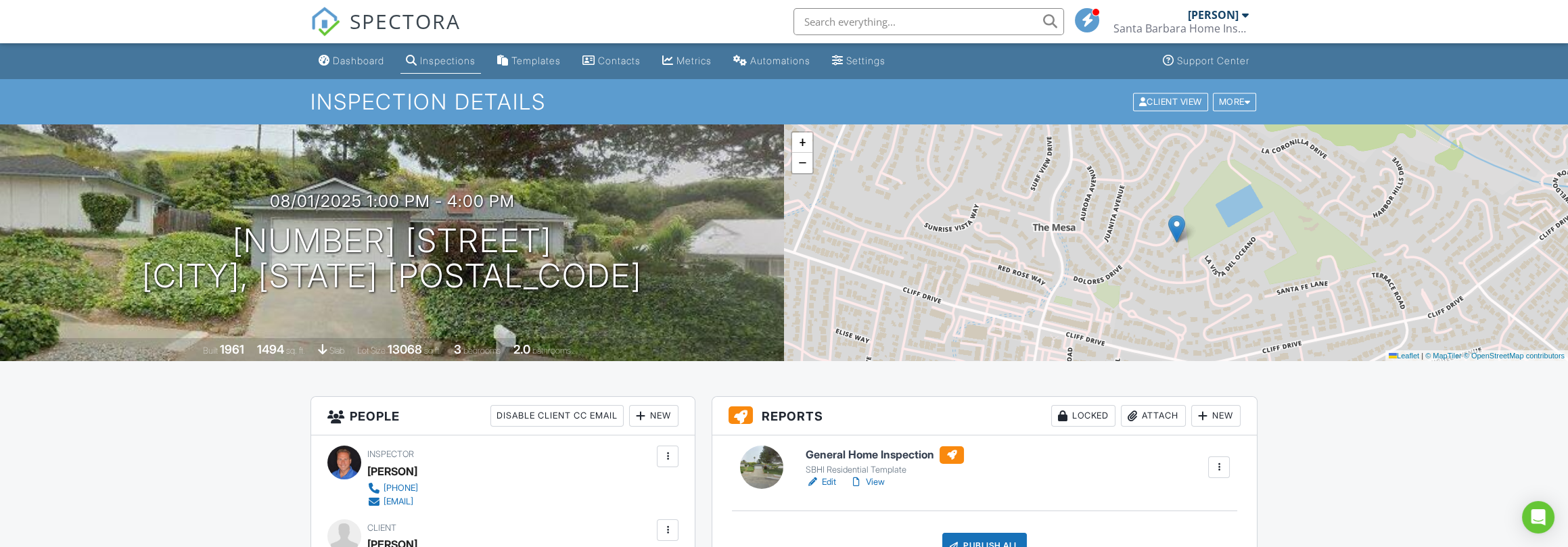 click on "View" at bounding box center [867, 482] 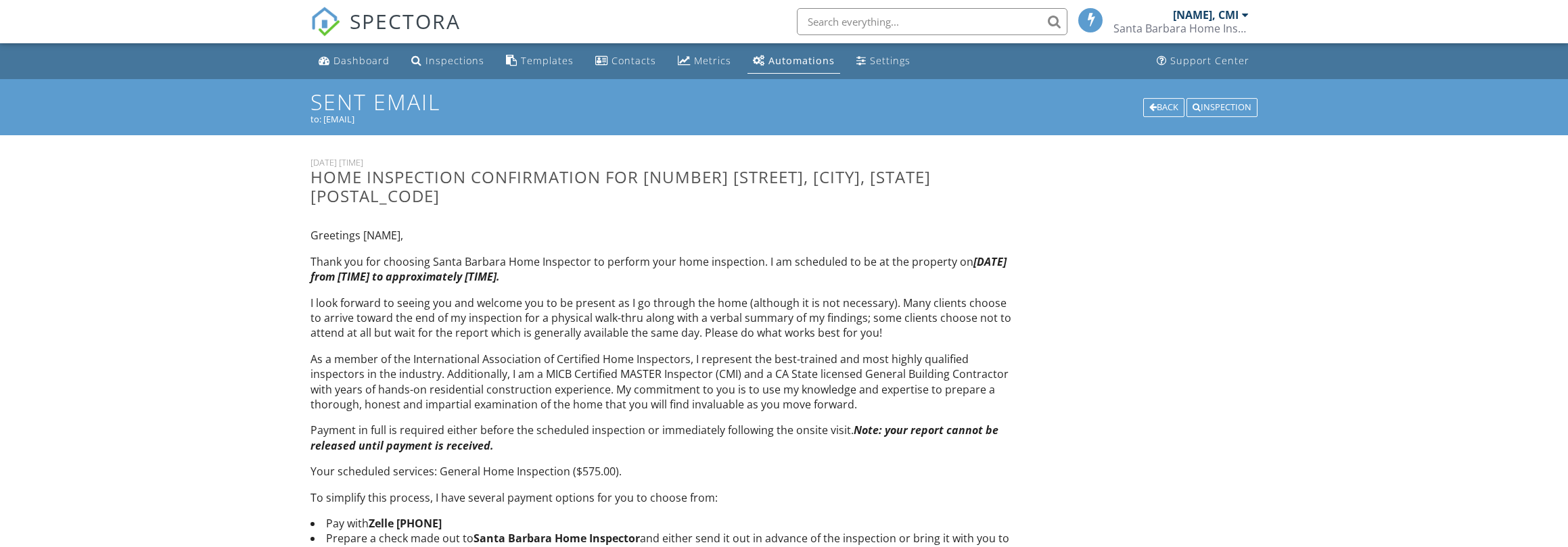 scroll, scrollTop: 0, scrollLeft: 0, axis: both 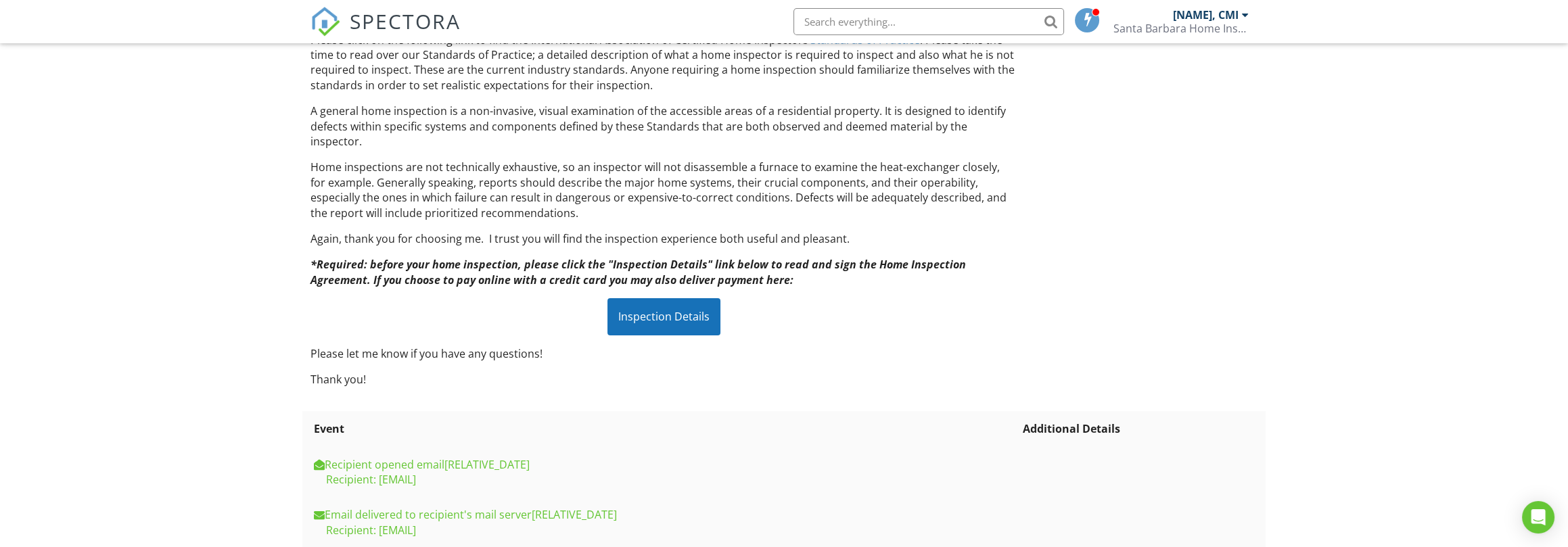 click on "Inspection Details" at bounding box center (664, 316) 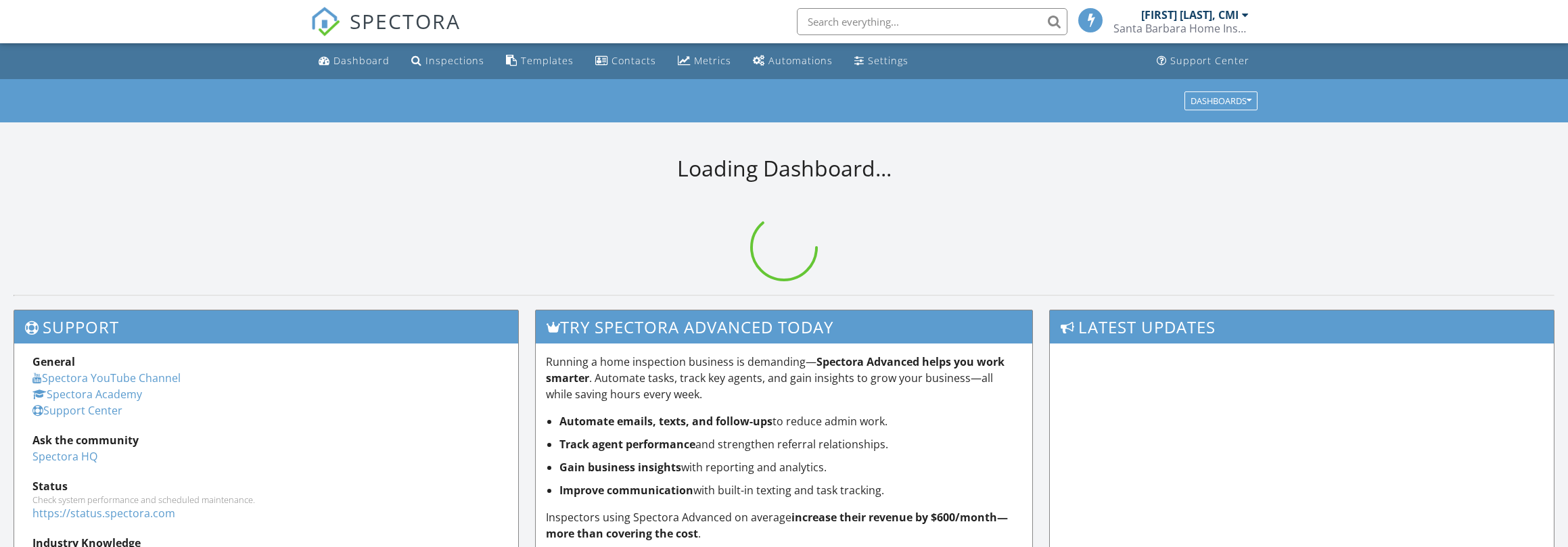 scroll, scrollTop: 0, scrollLeft: 0, axis: both 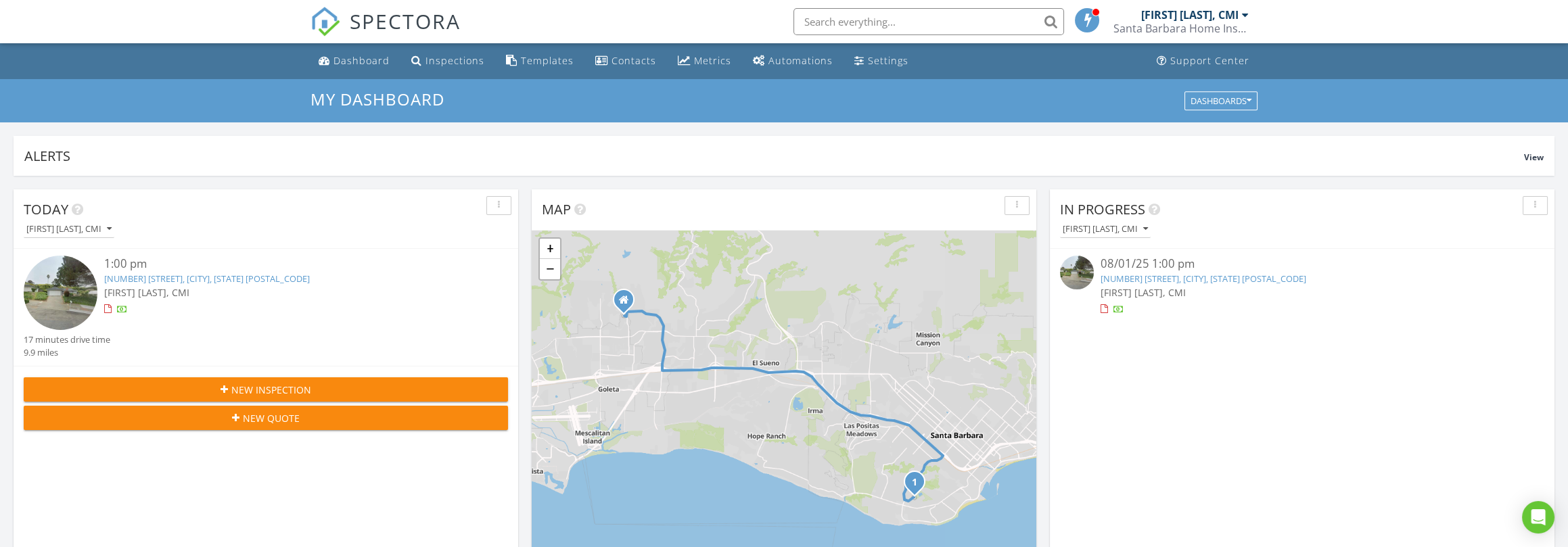 click on "[NUMBER] [STREET], [CITY], [STATE] [POSTAL_CODE]" at bounding box center (207, 279) 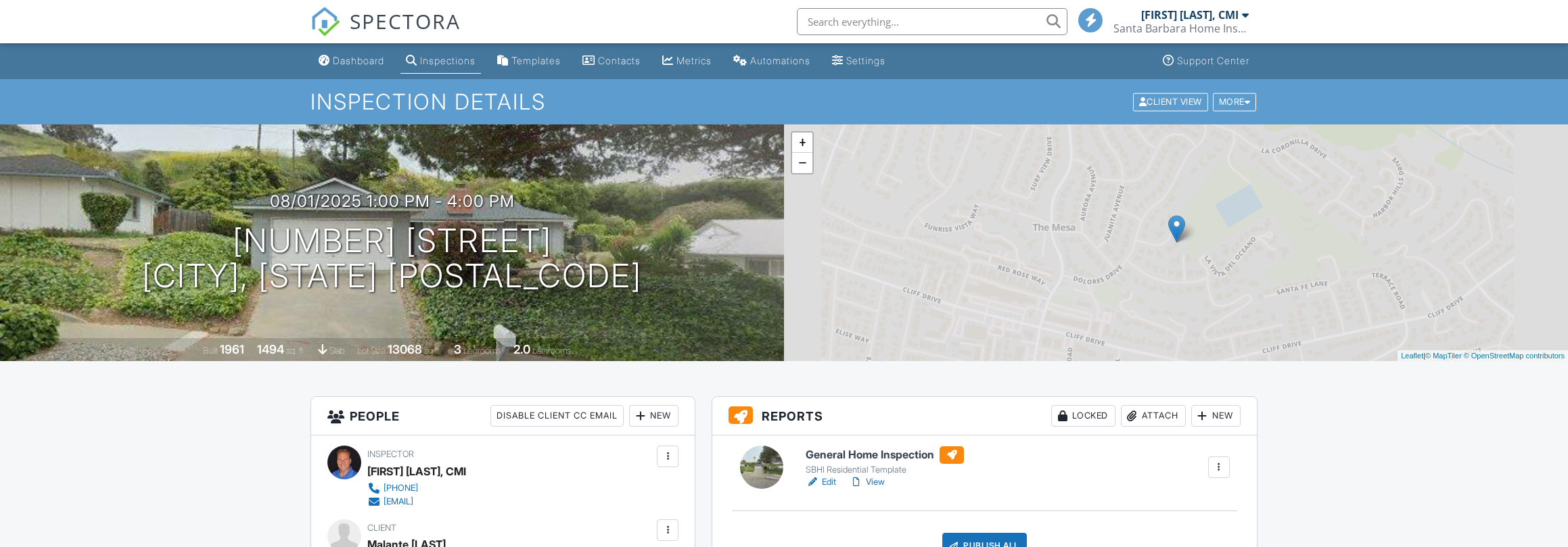 scroll, scrollTop: 0, scrollLeft: 0, axis: both 